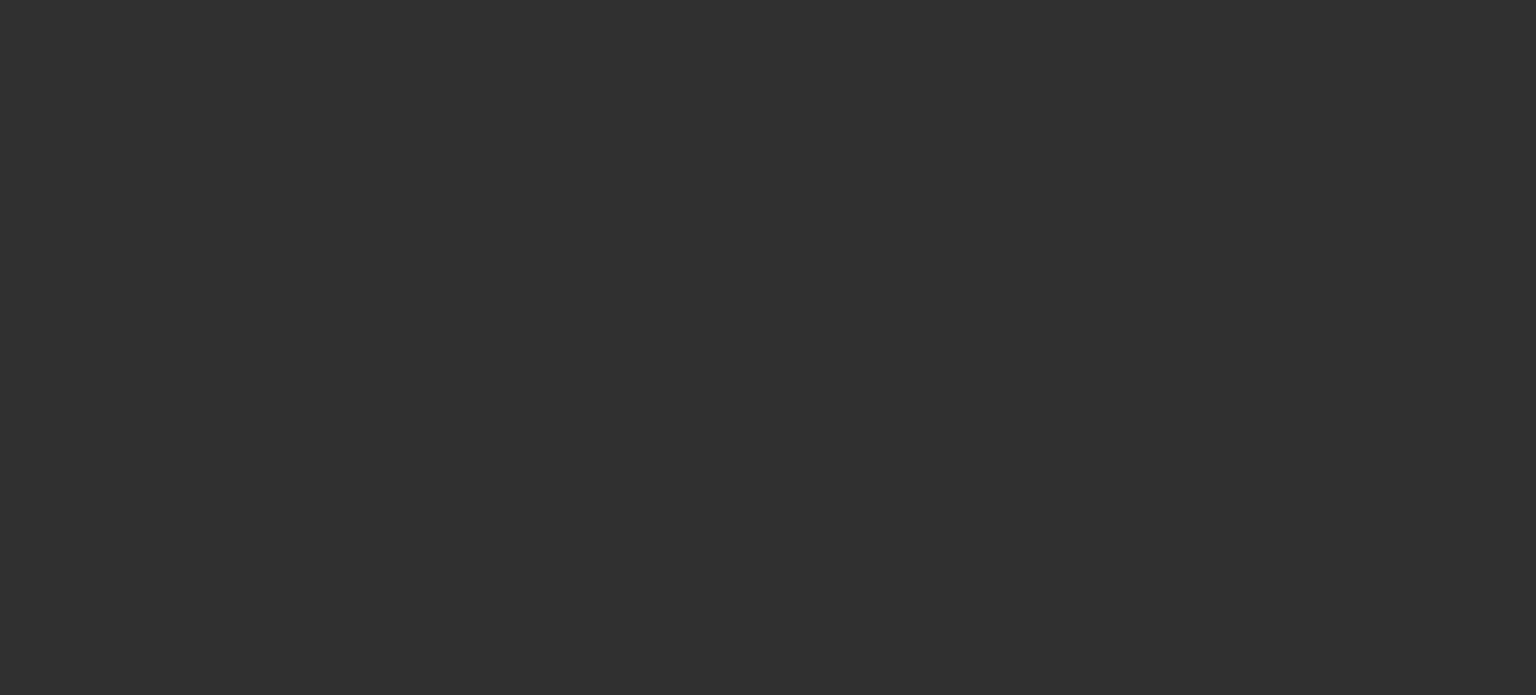 scroll, scrollTop: 0, scrollLeft: 0, axis: both 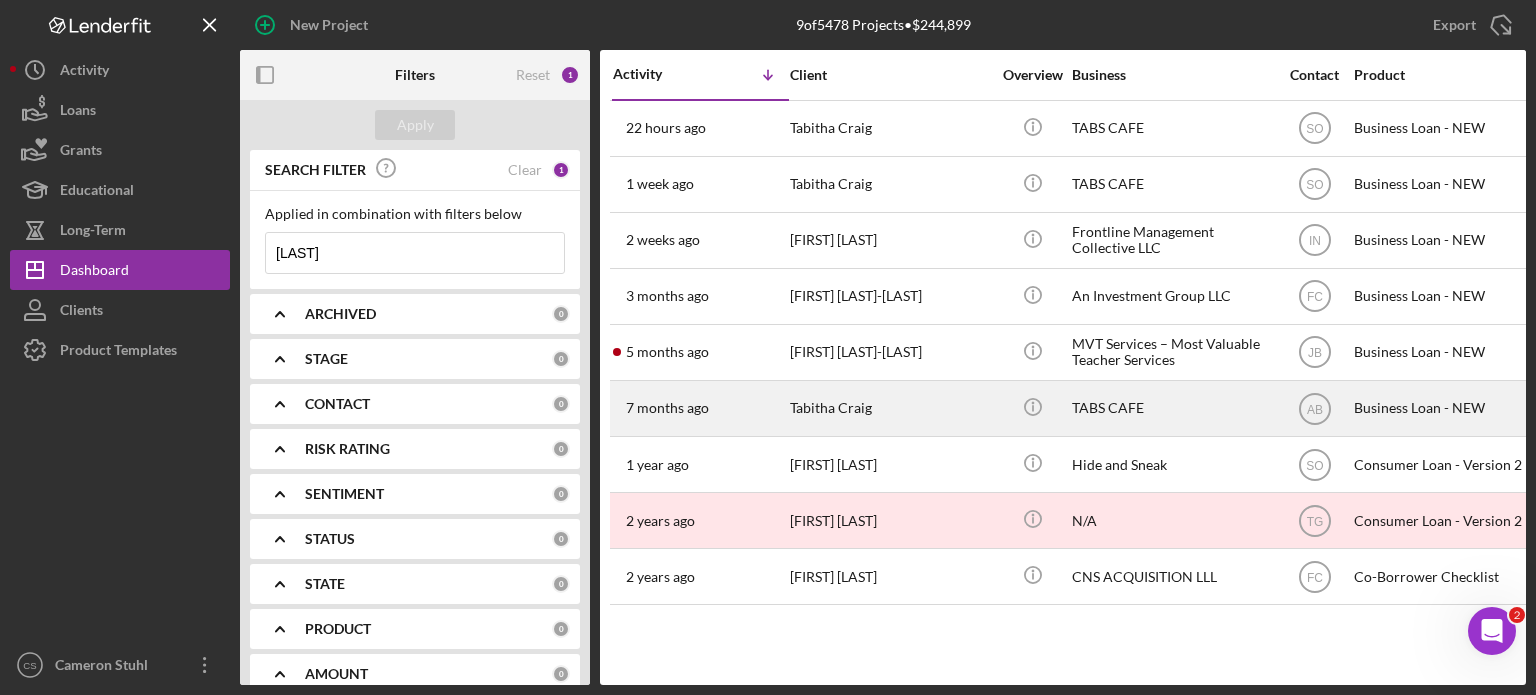 click on "7 months ago" at bounding box center [667, 408] 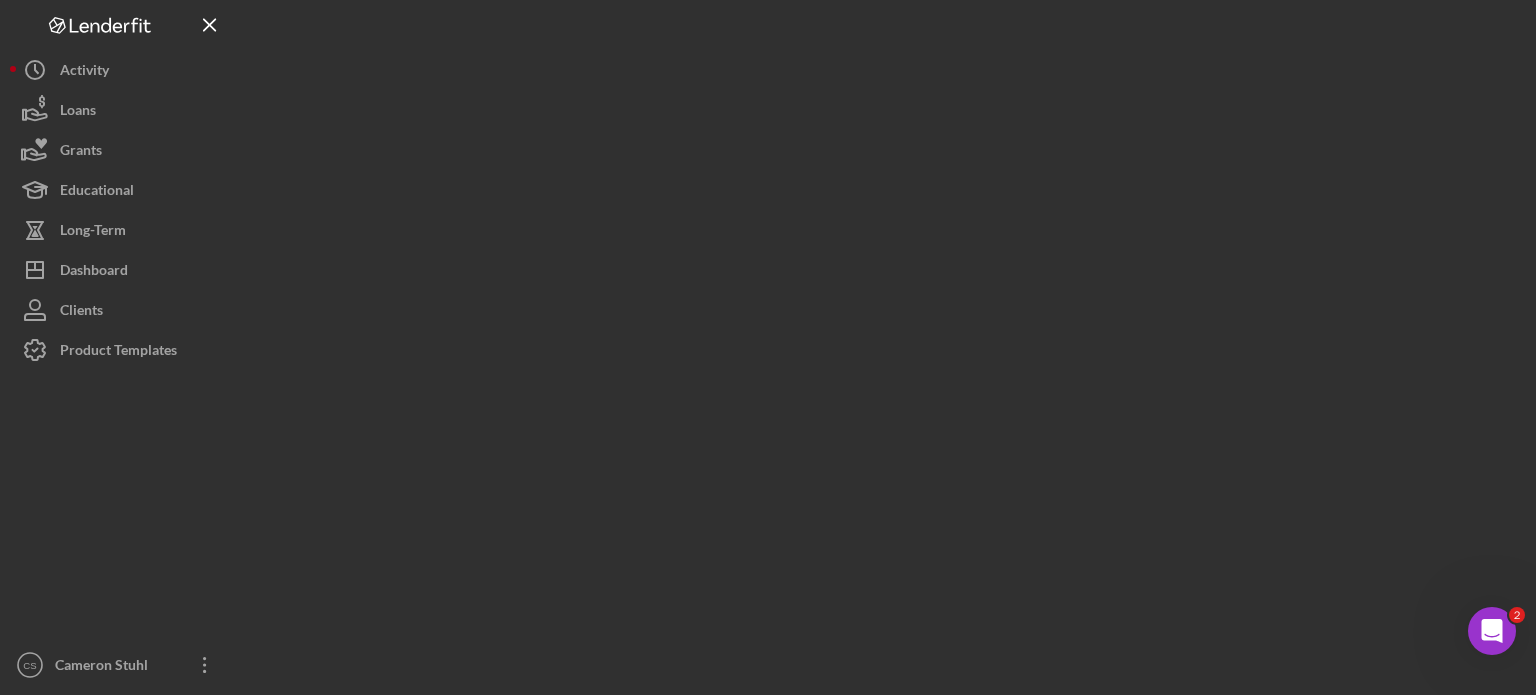 click at bounding box center (883, 342) 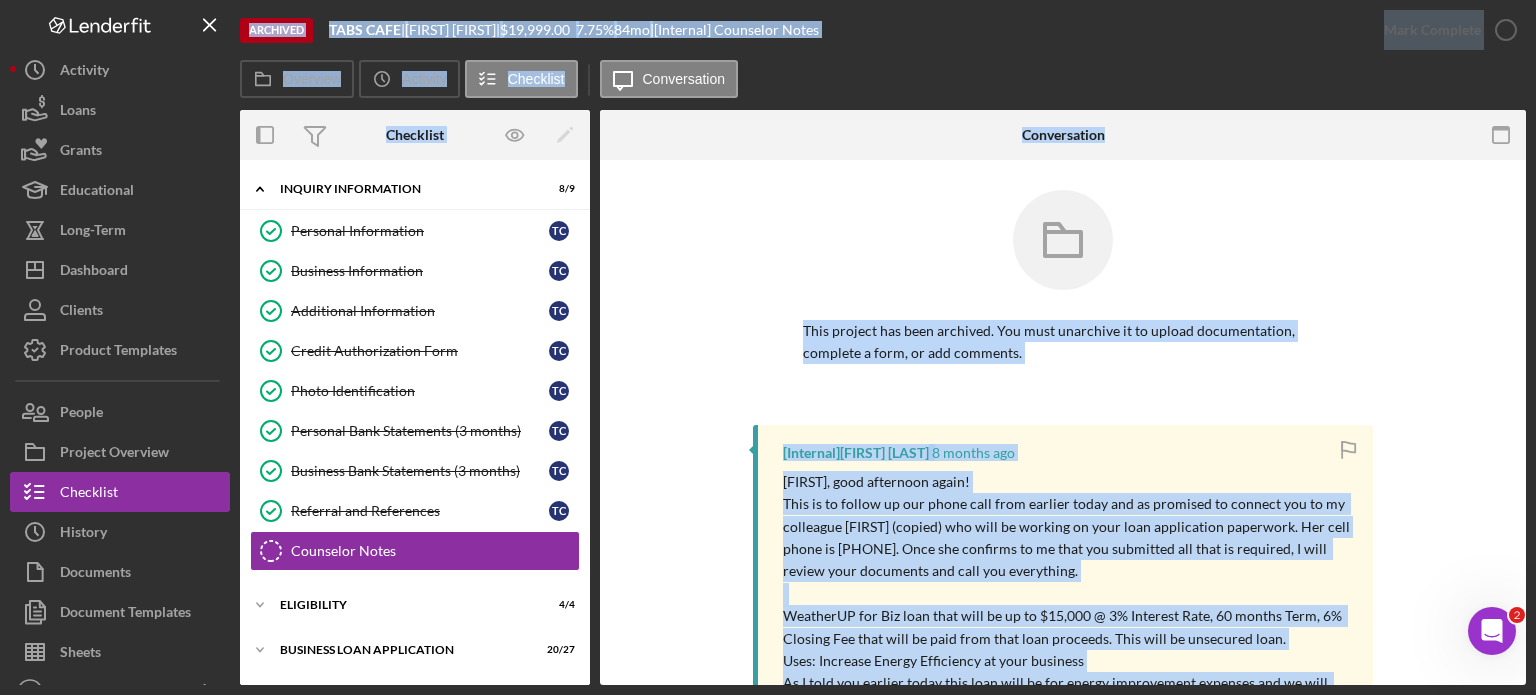scroll, scrollTop: 124, scrollLeft: 0, axis: vertical 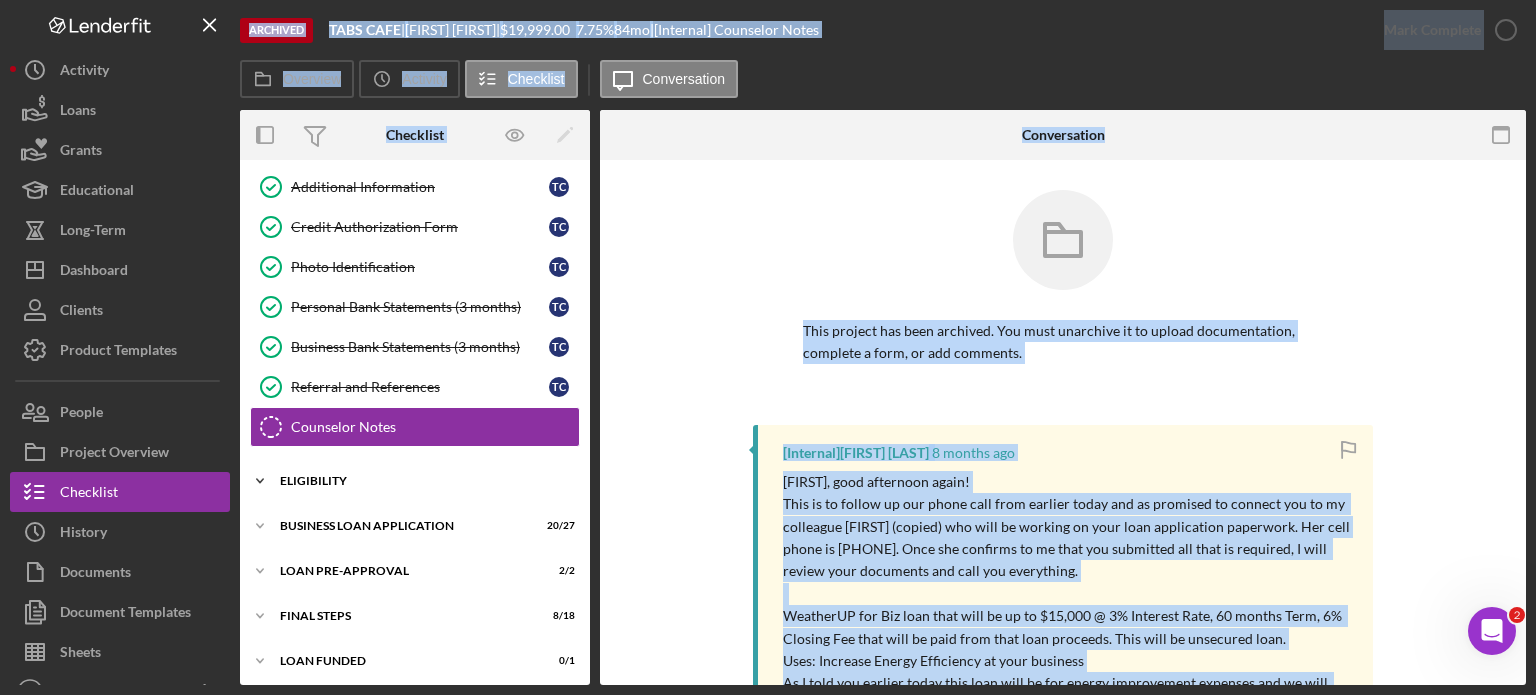 click on "ELIGIBILITY" at bounding box center [422, 481] 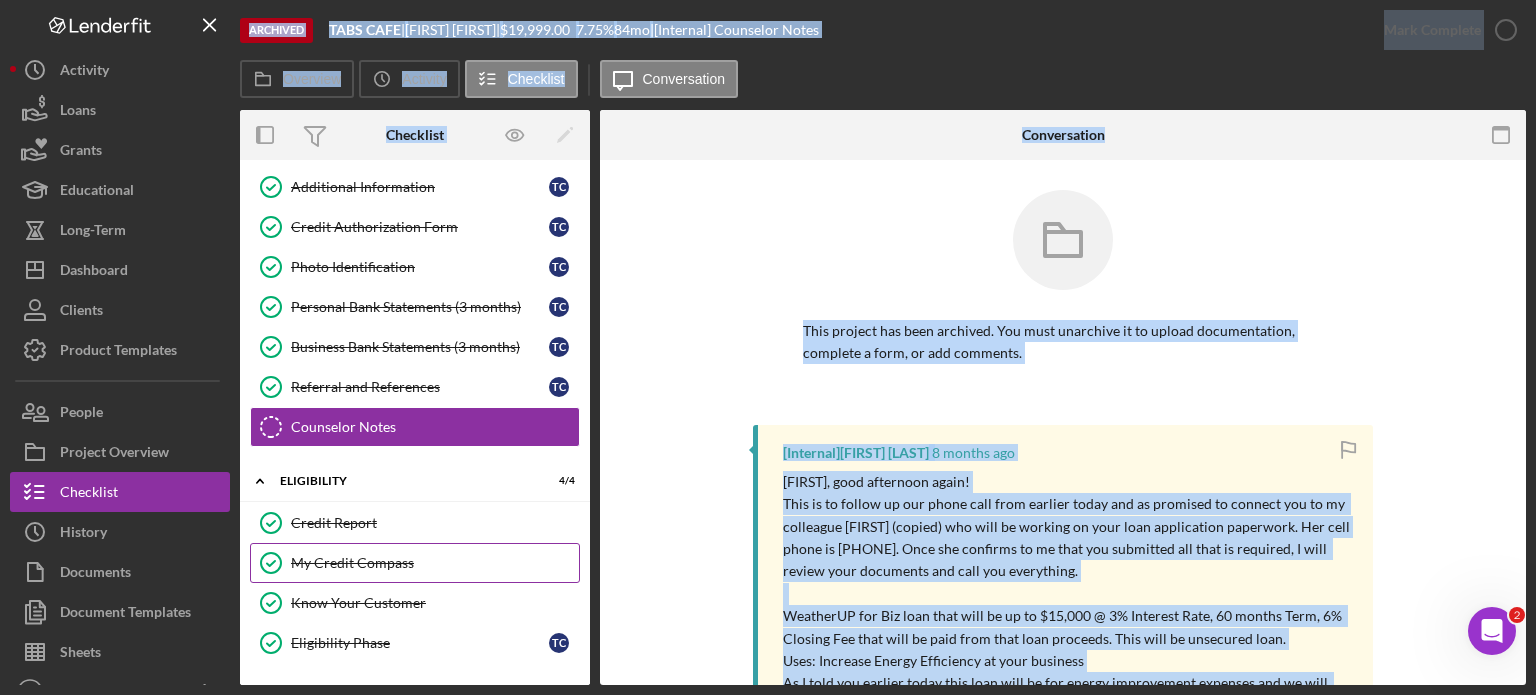 click on "My Credit Compass" at bounding box center [435, 563] 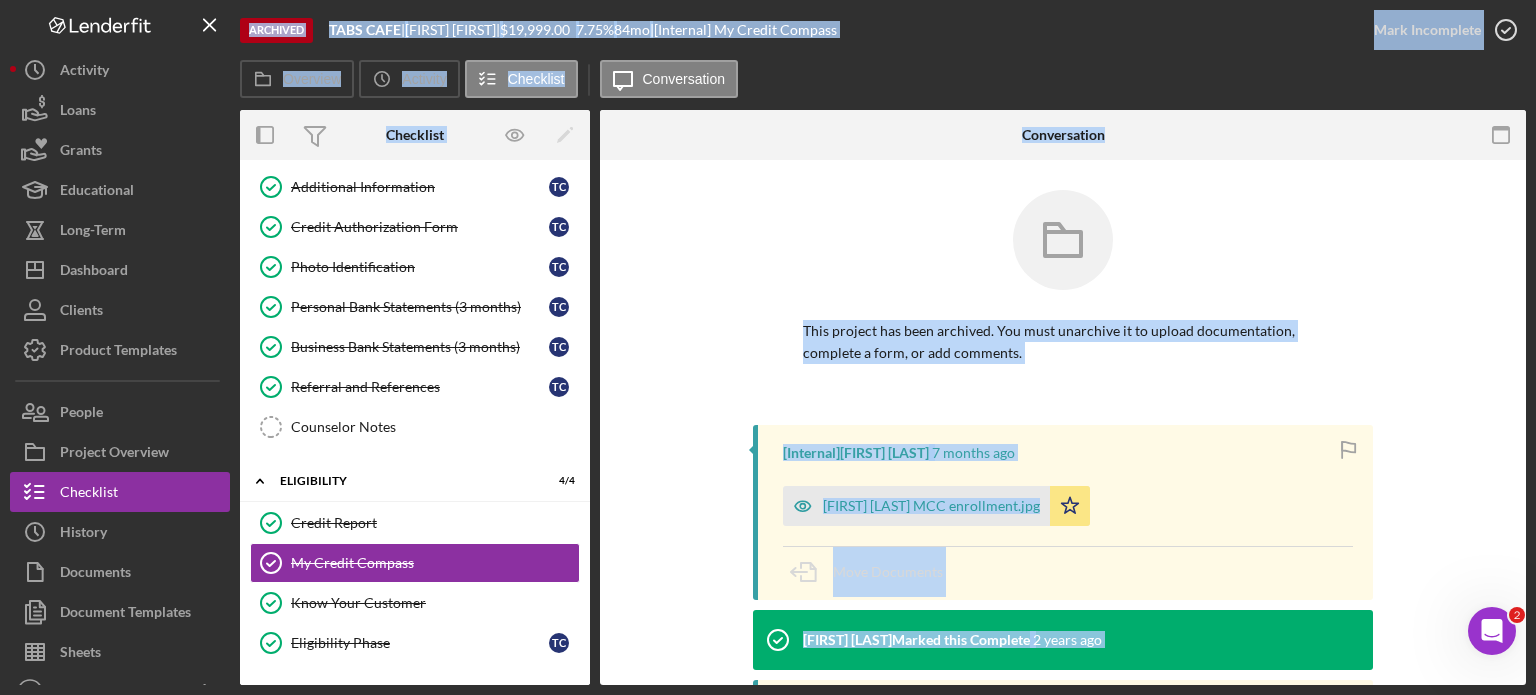 click at bounding box center [1063, 255] 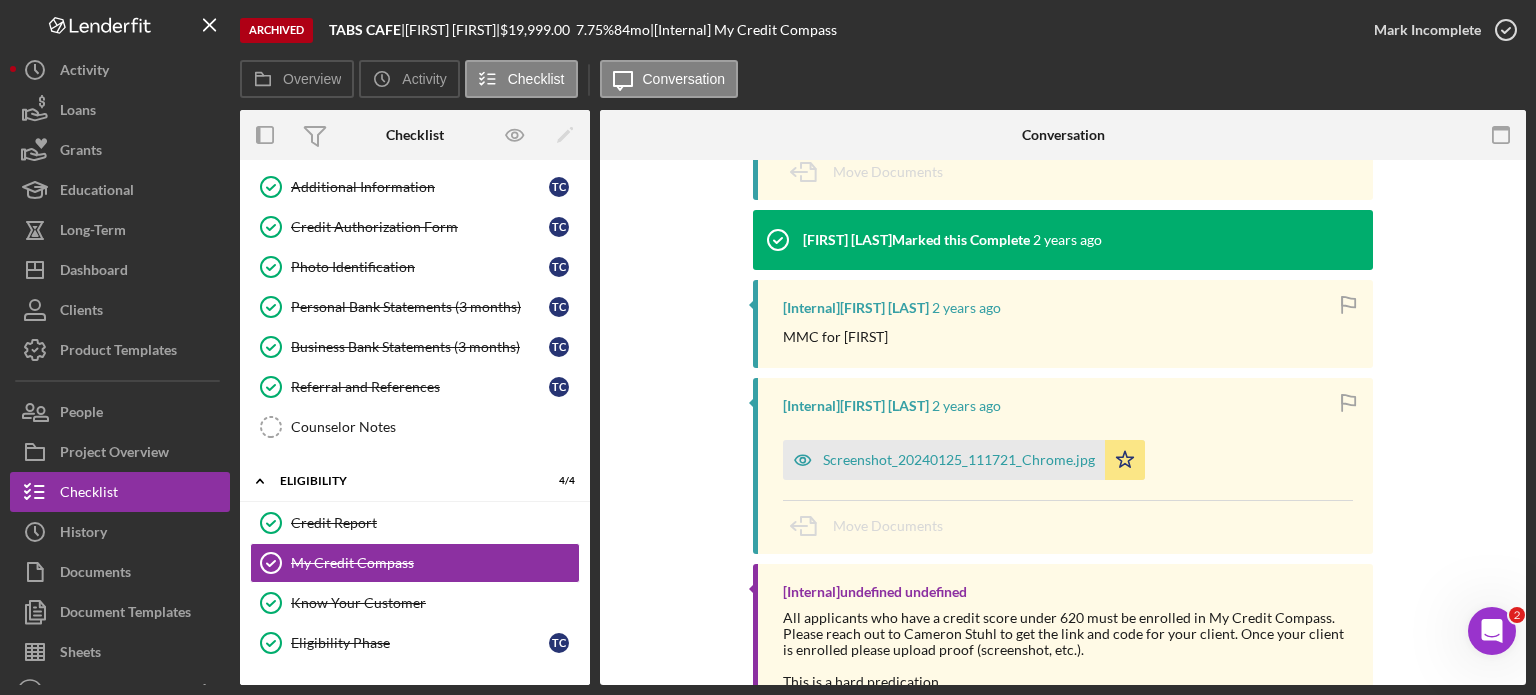 scroll, scrollTop: 469, scrollLeft: 0, axis: vertical 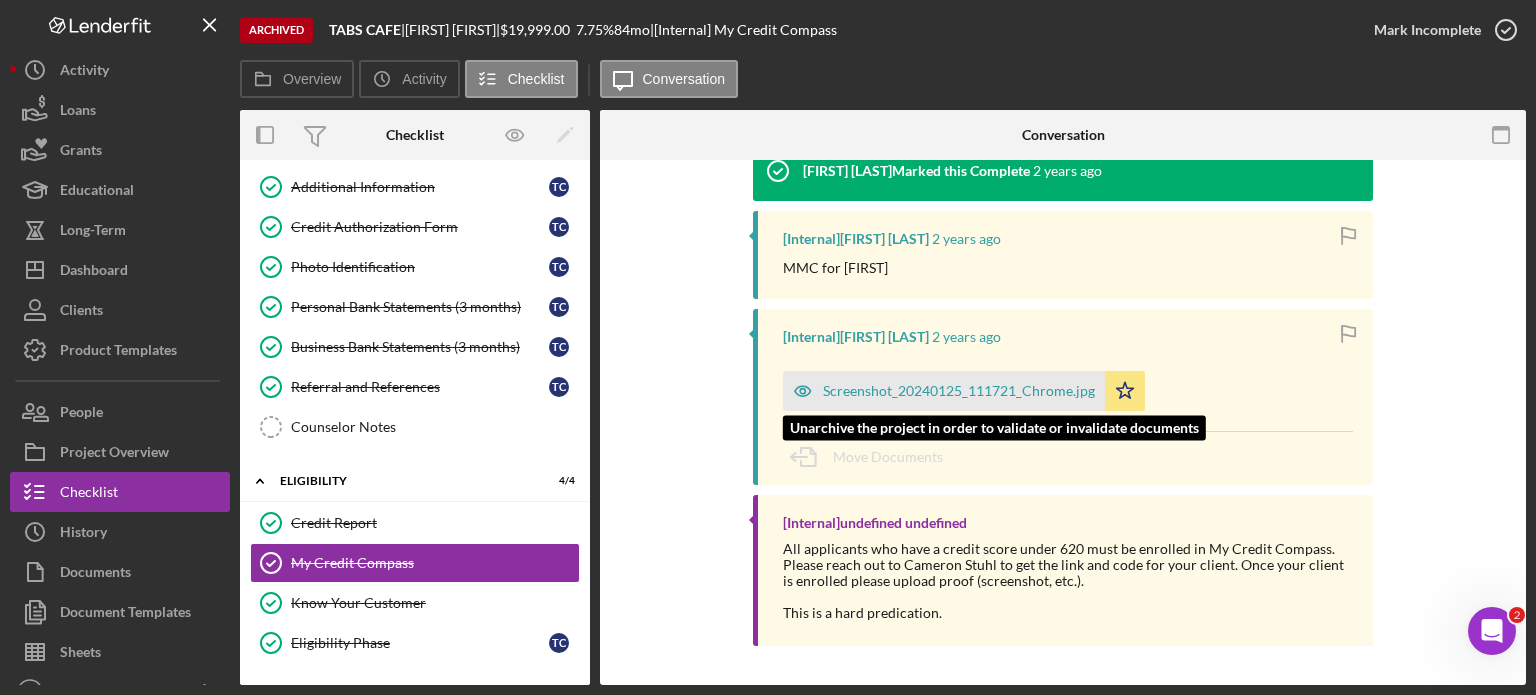 click on "Screenshot_20240125_111721_Chrome.jpg" at bounding box center (959, 391) 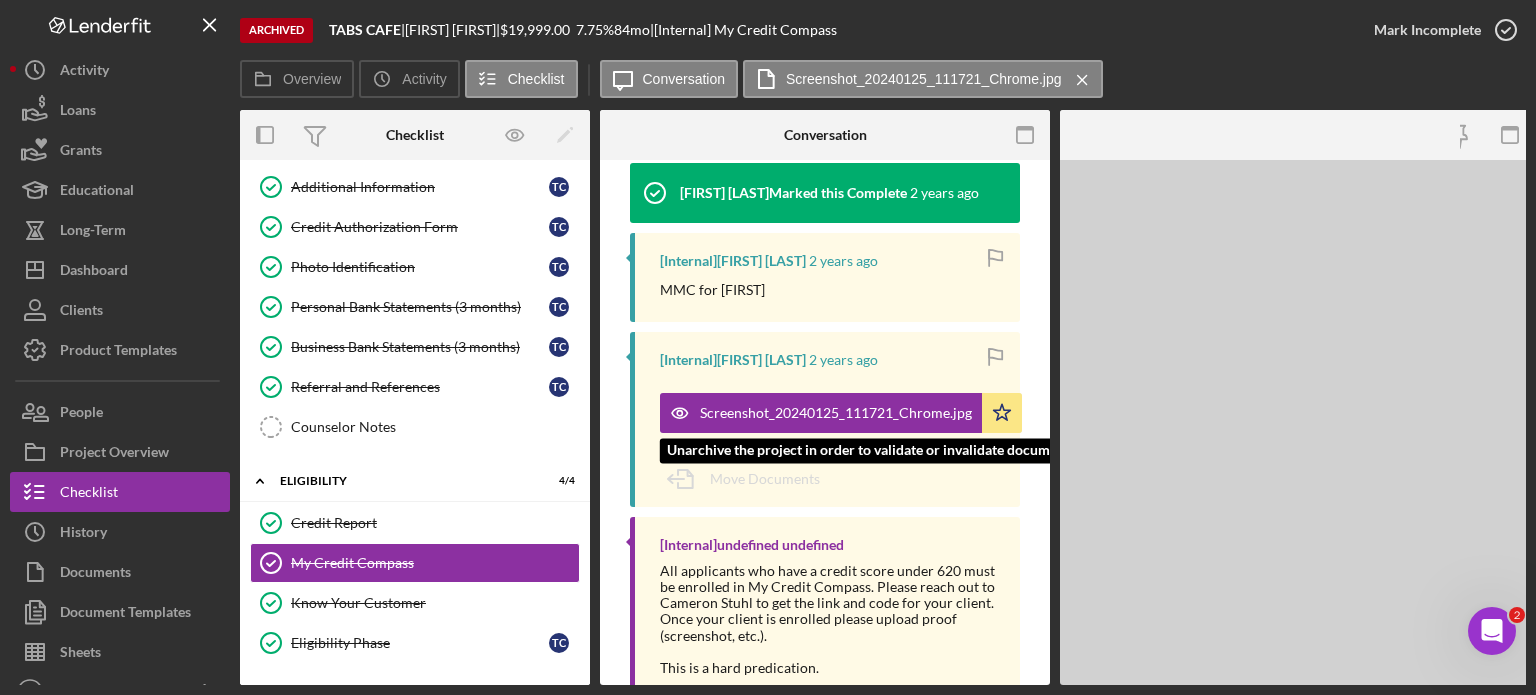 scroll, scrollTop: 492, scrollLeft: 0, axis: vertical 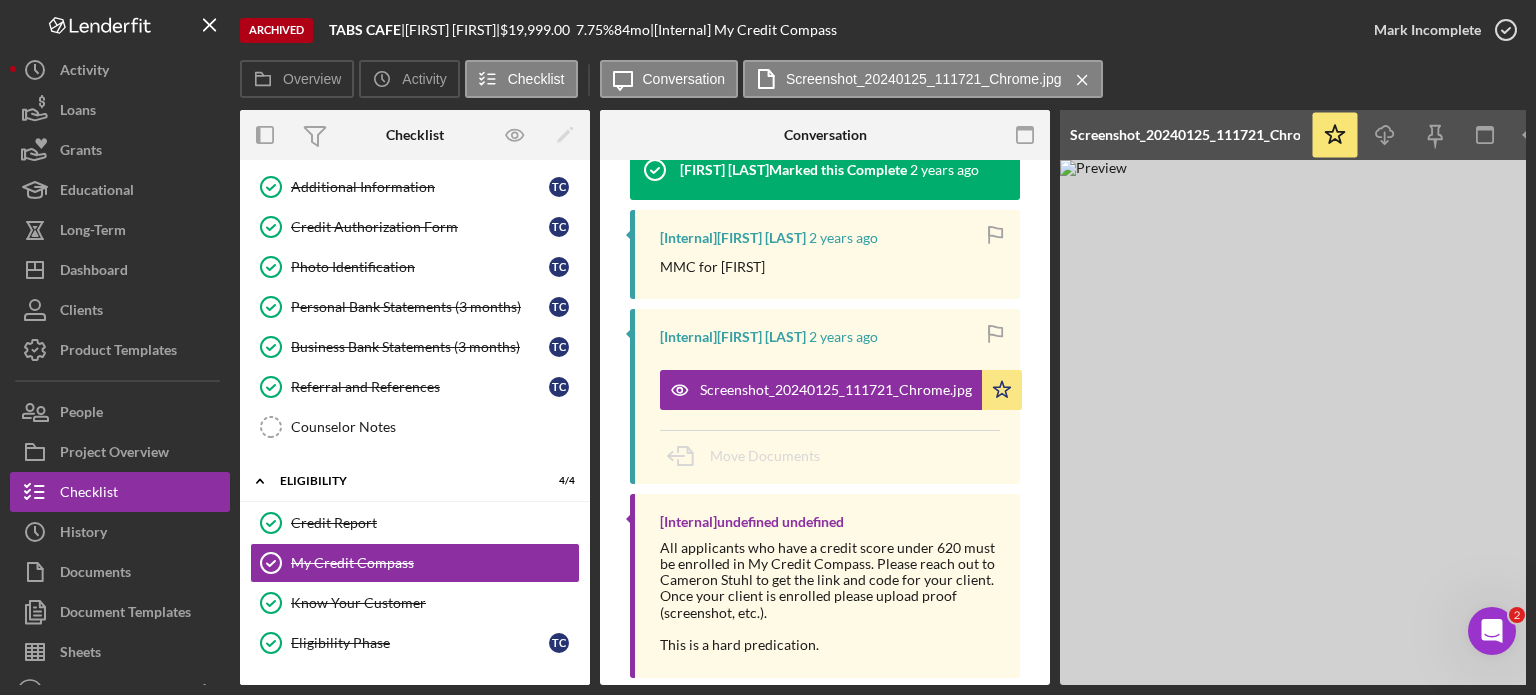 click at bounding box center (1360, 422) 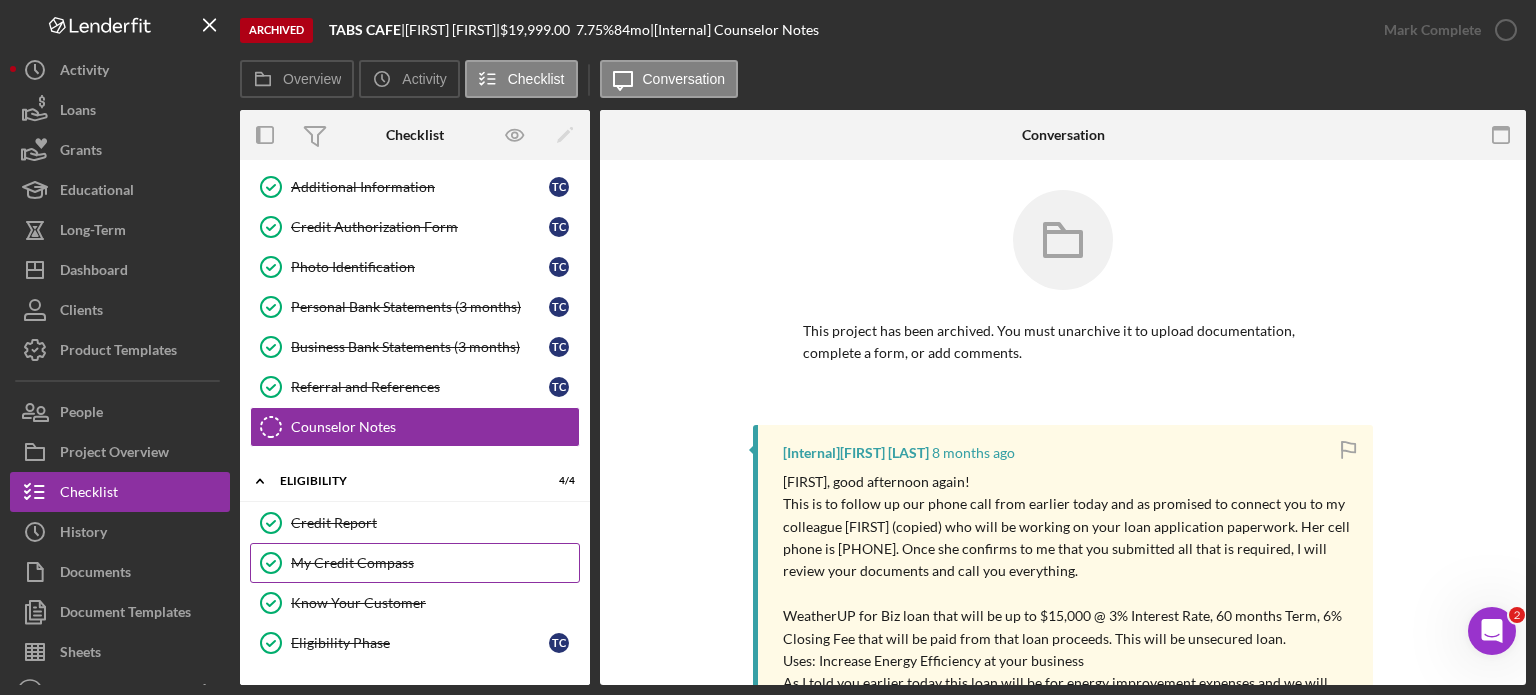 click on "My Credit Compass" at bounding box center (435, 563) 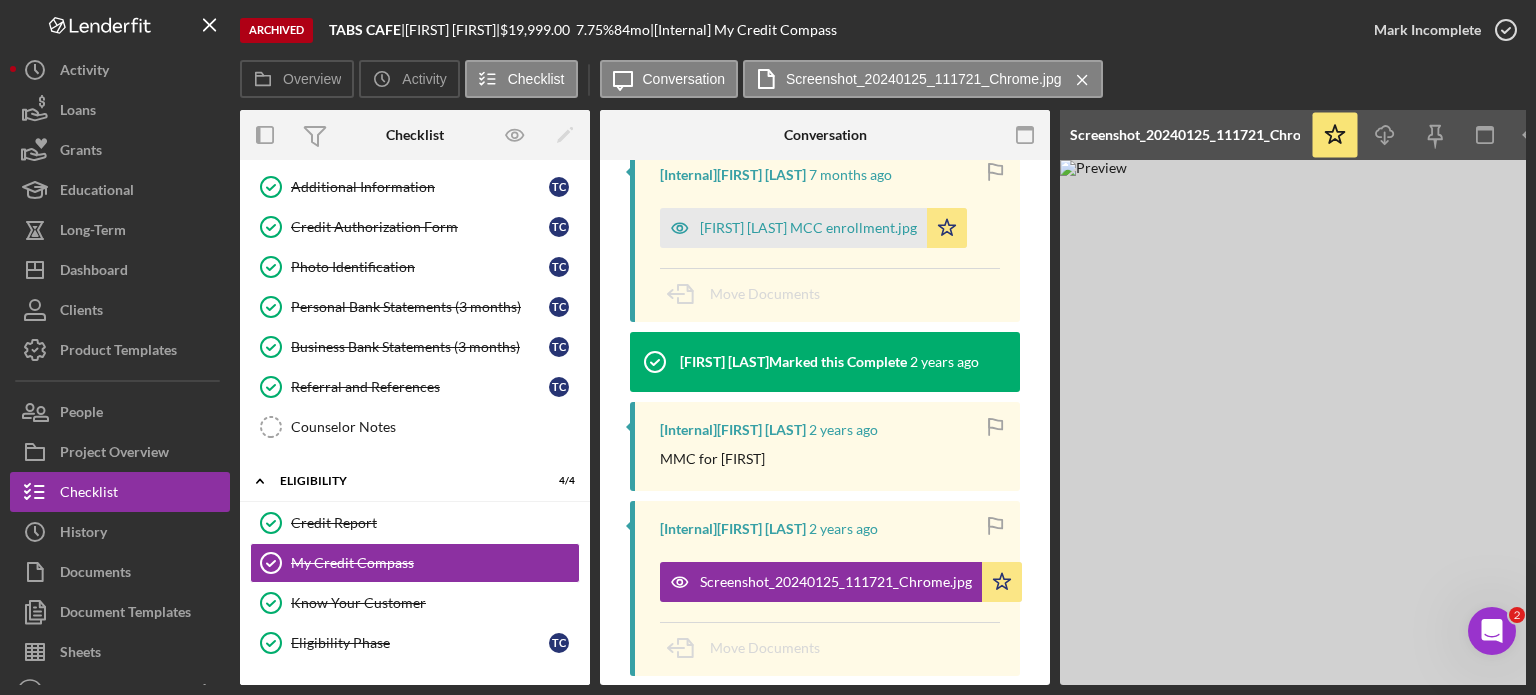 scroll, scrollTop: 200, scrollLeft: 0, axis: vertical 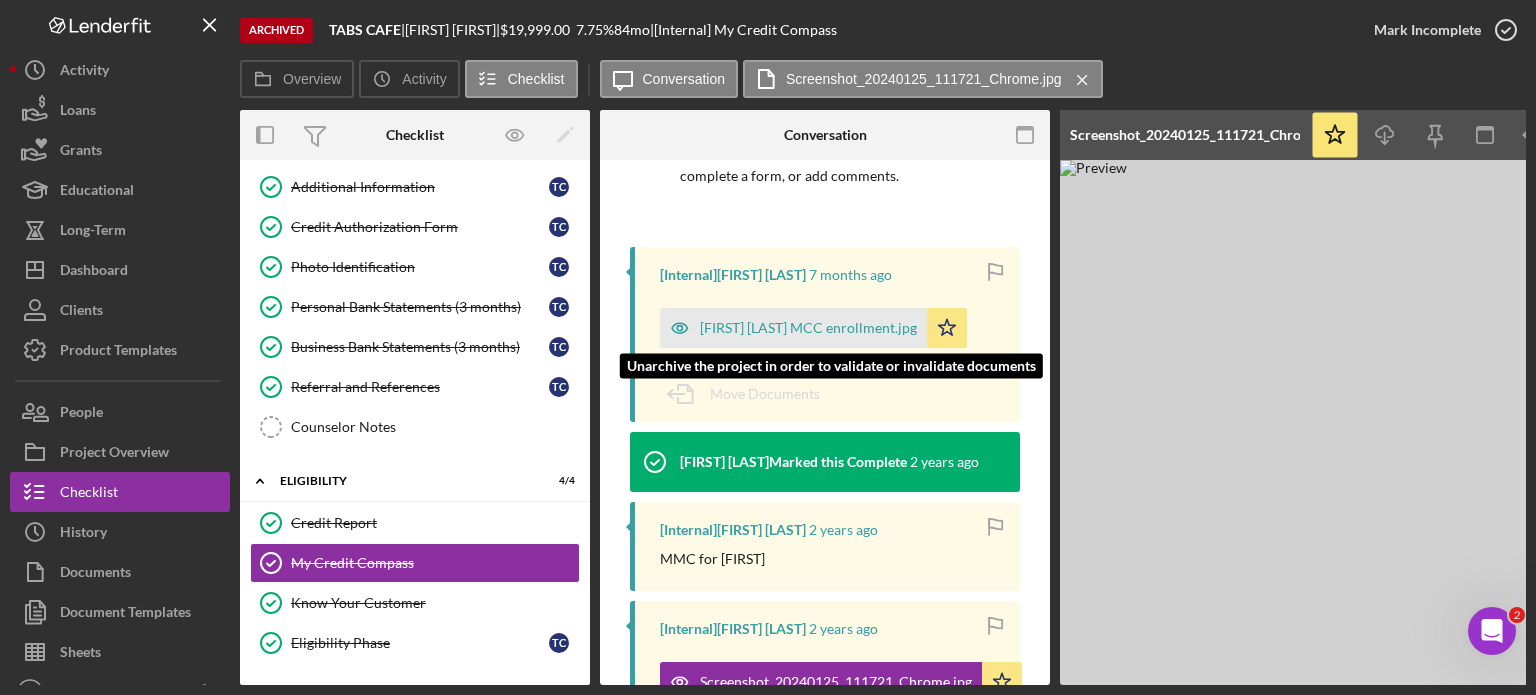 click on "[FIRST] [LAST] MCC enrollment.jpg" at bounding box center (808, 328) 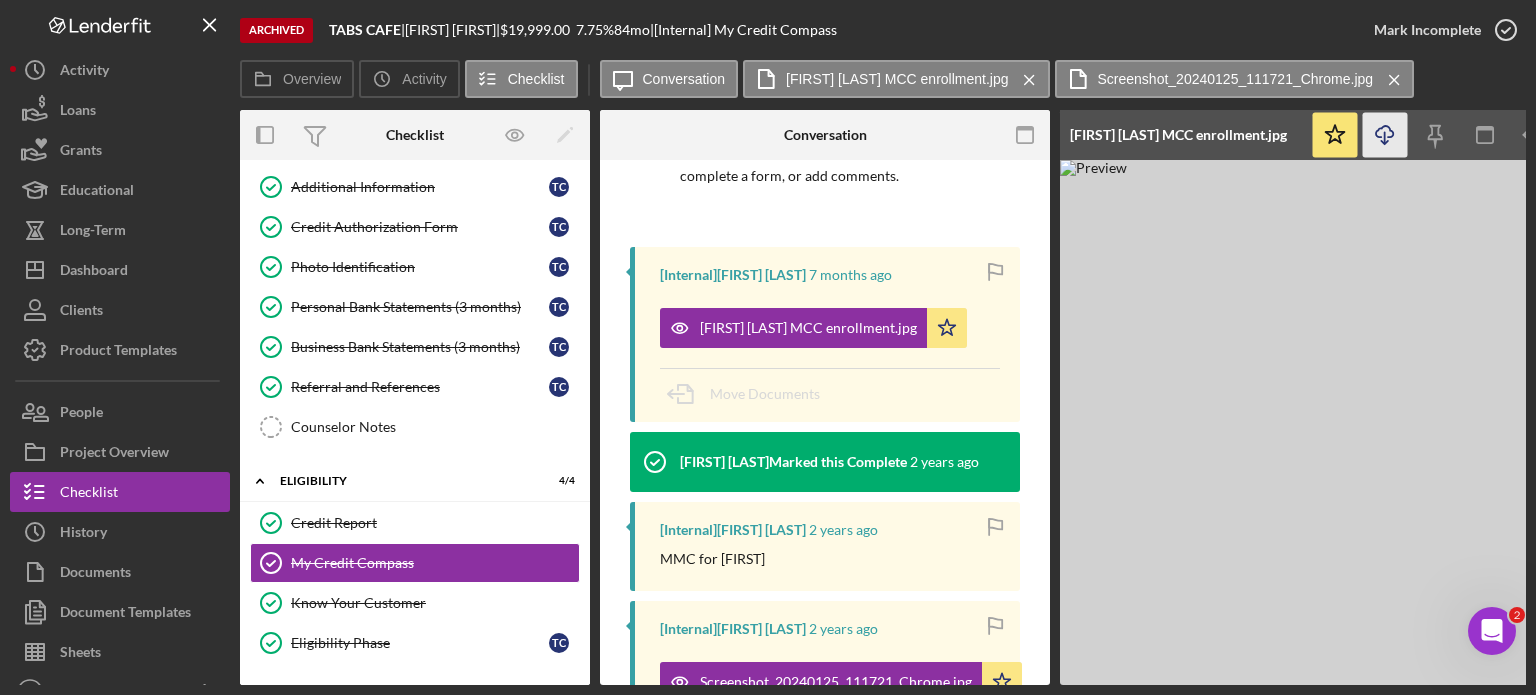 click on "Icon/Download" 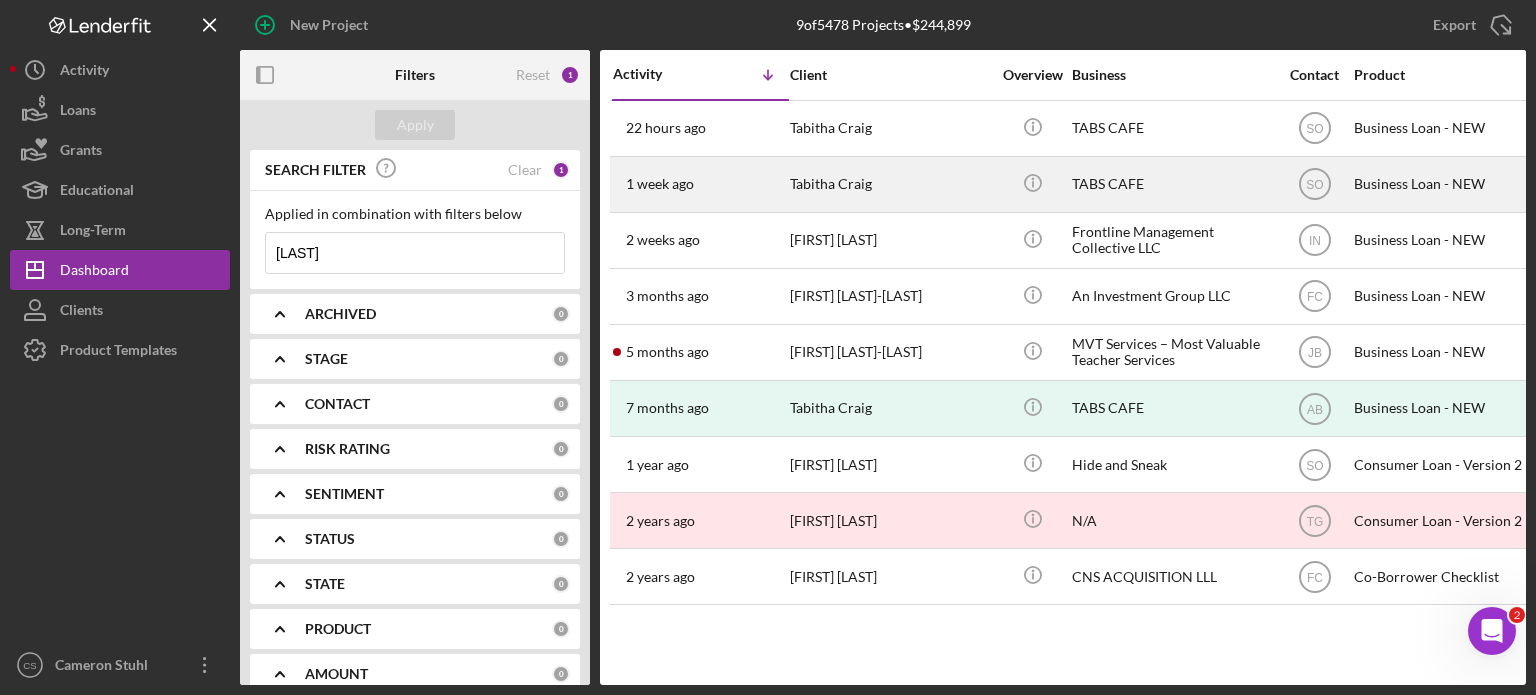 click on "1 week ago" at bounding box center [660, 184] 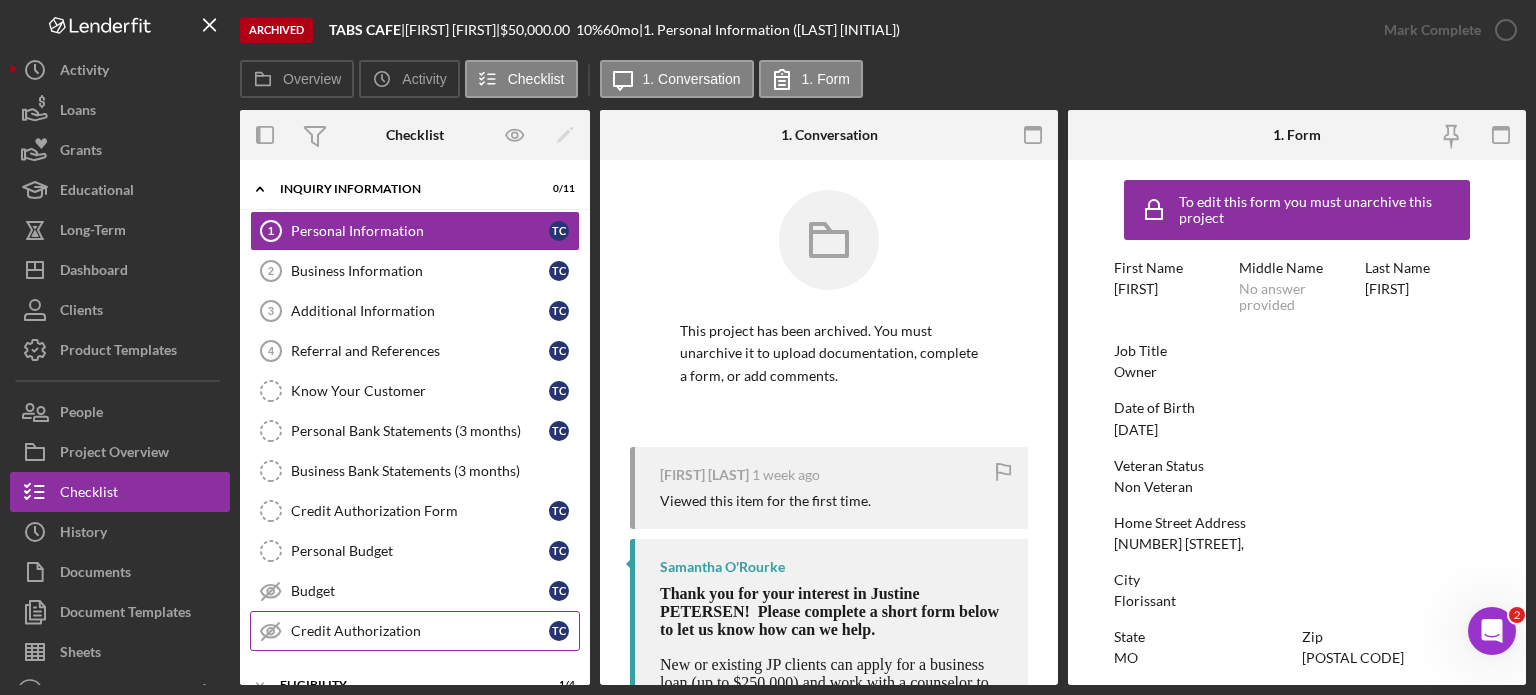 scroll, scrollTop: 200, scrollLeft: 0, axis: vertical 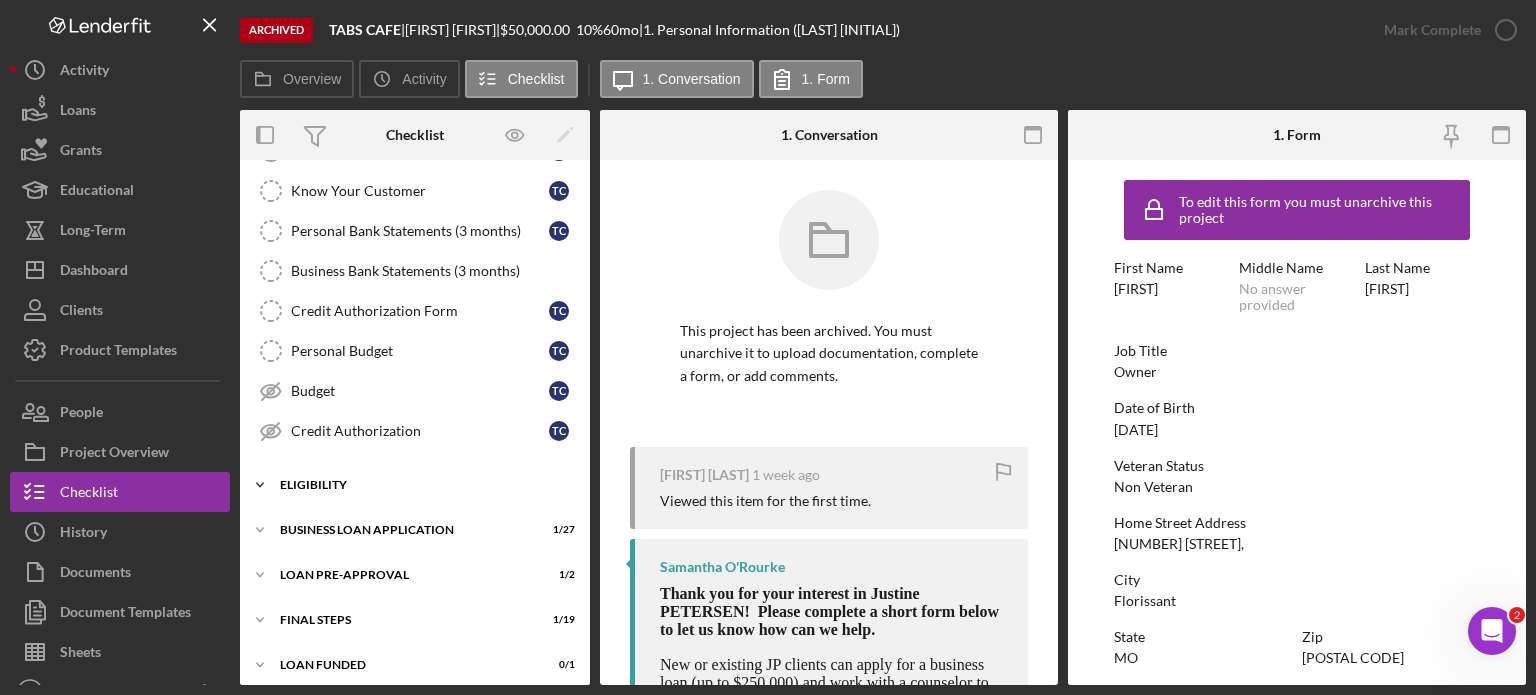 click 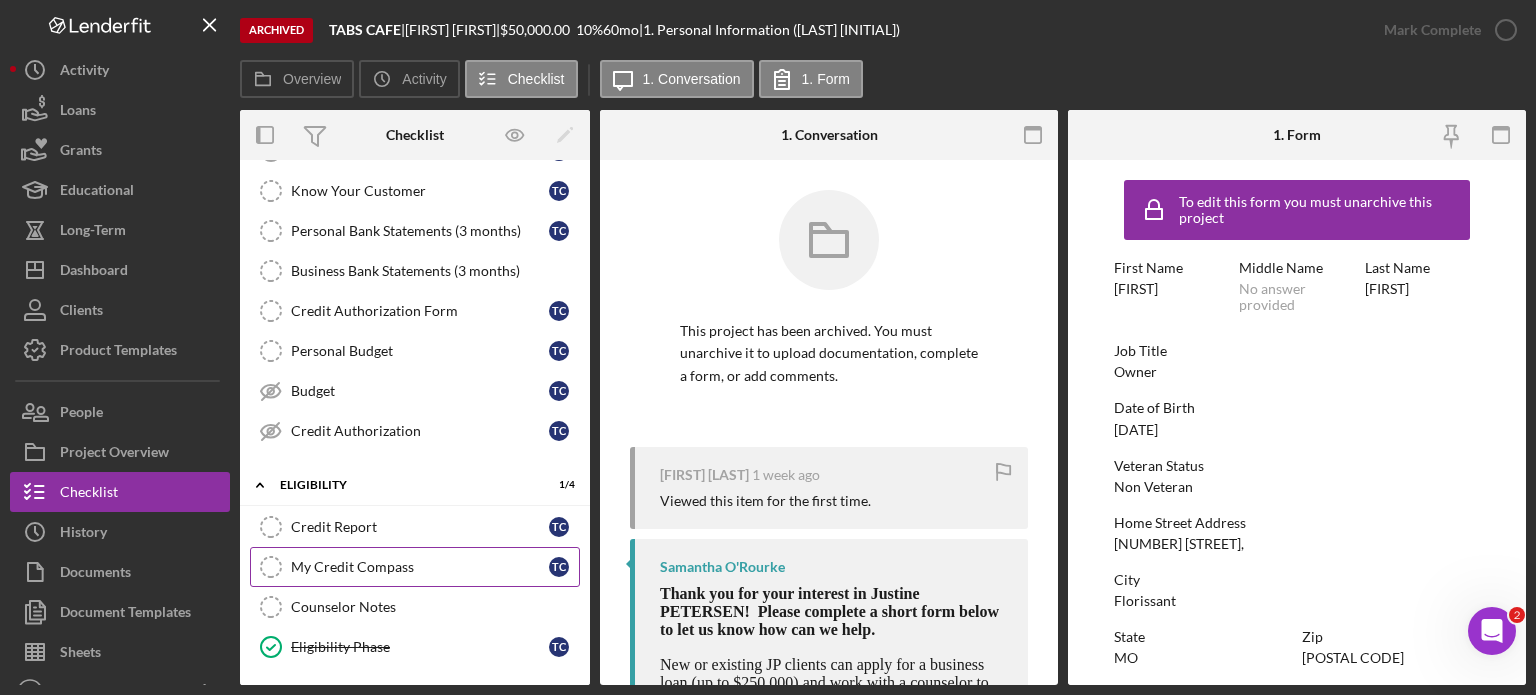 click on "My Credit Compass" at bounding box center (420, 567) 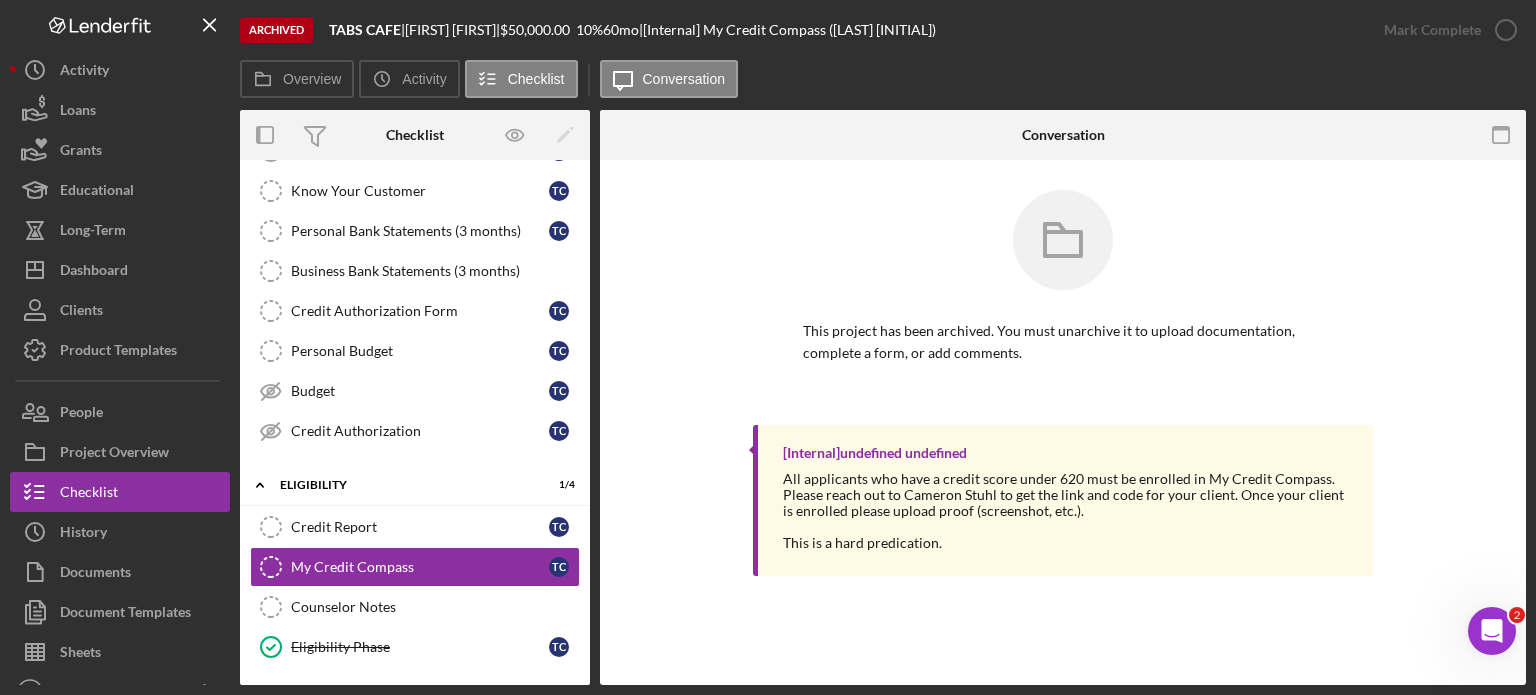 scroll, scrollTop: 0, scrollLeft: 0, axis: both 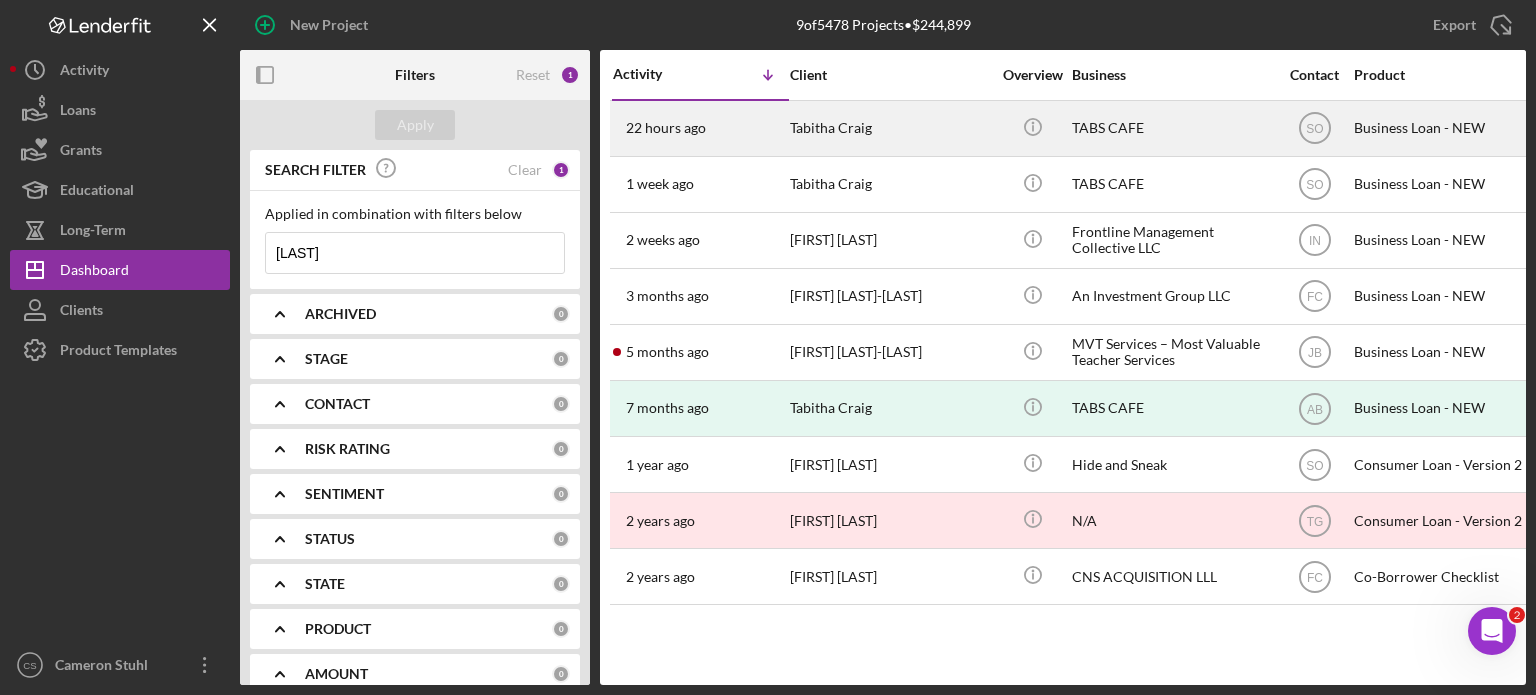 click on "22 hours ago" at bounding box center [666, 128] 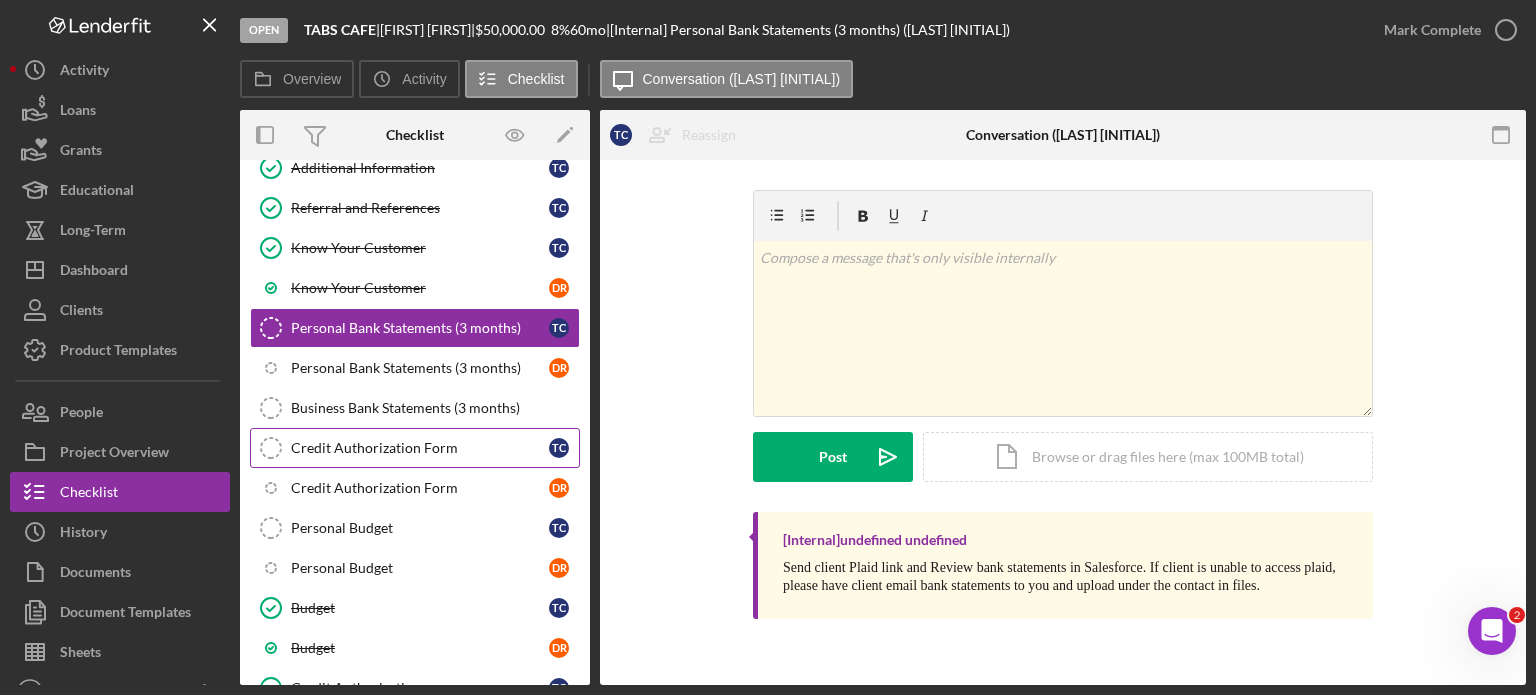 scroll, scrollTop: 427, scrollLeft: 0, axis: vertical 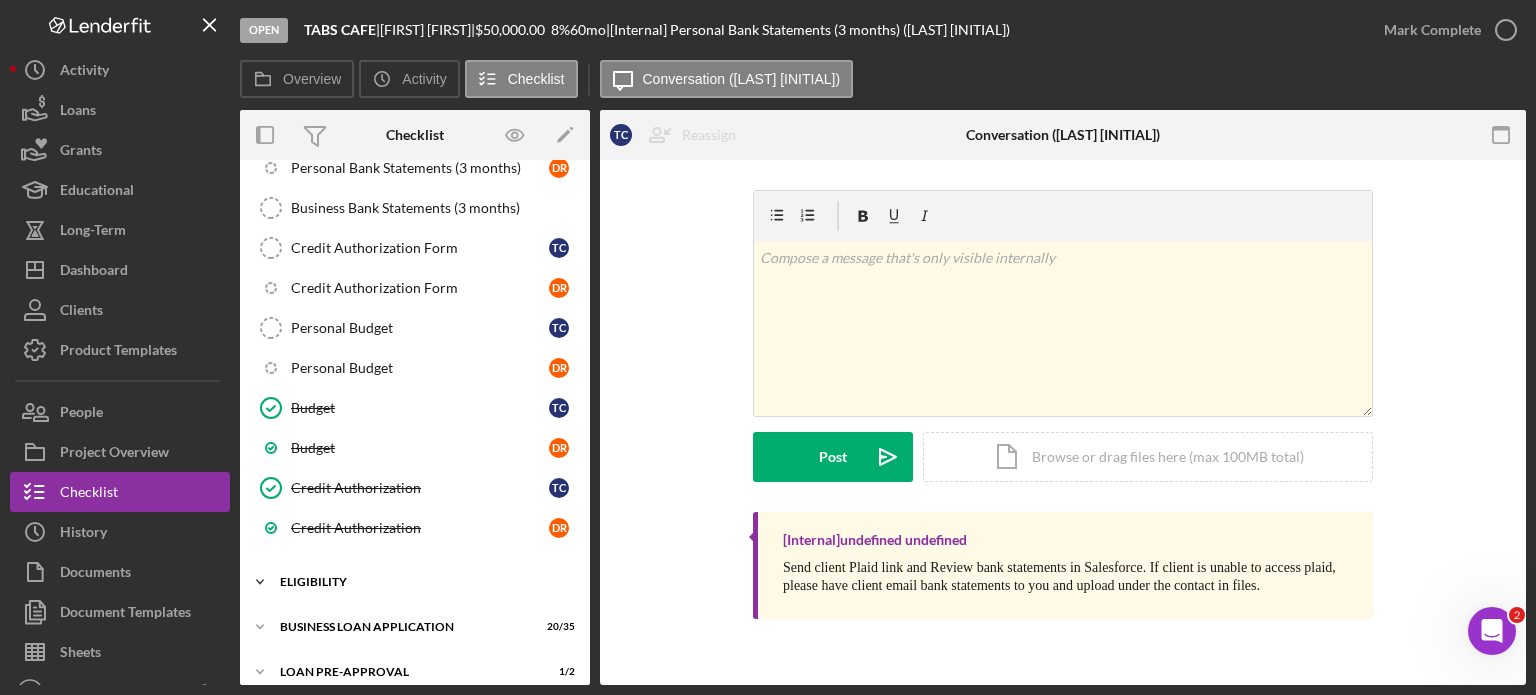 click on "Icon/Expander" 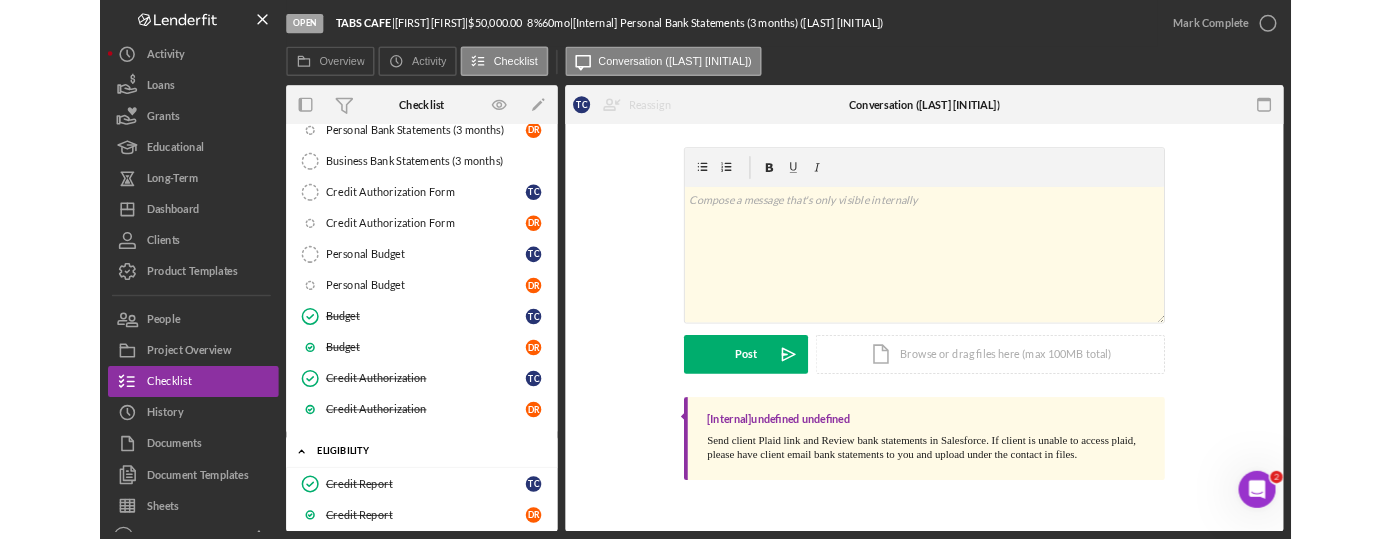 scroll, scrollTop: 627, scrollLeft: 0, axis: vertical 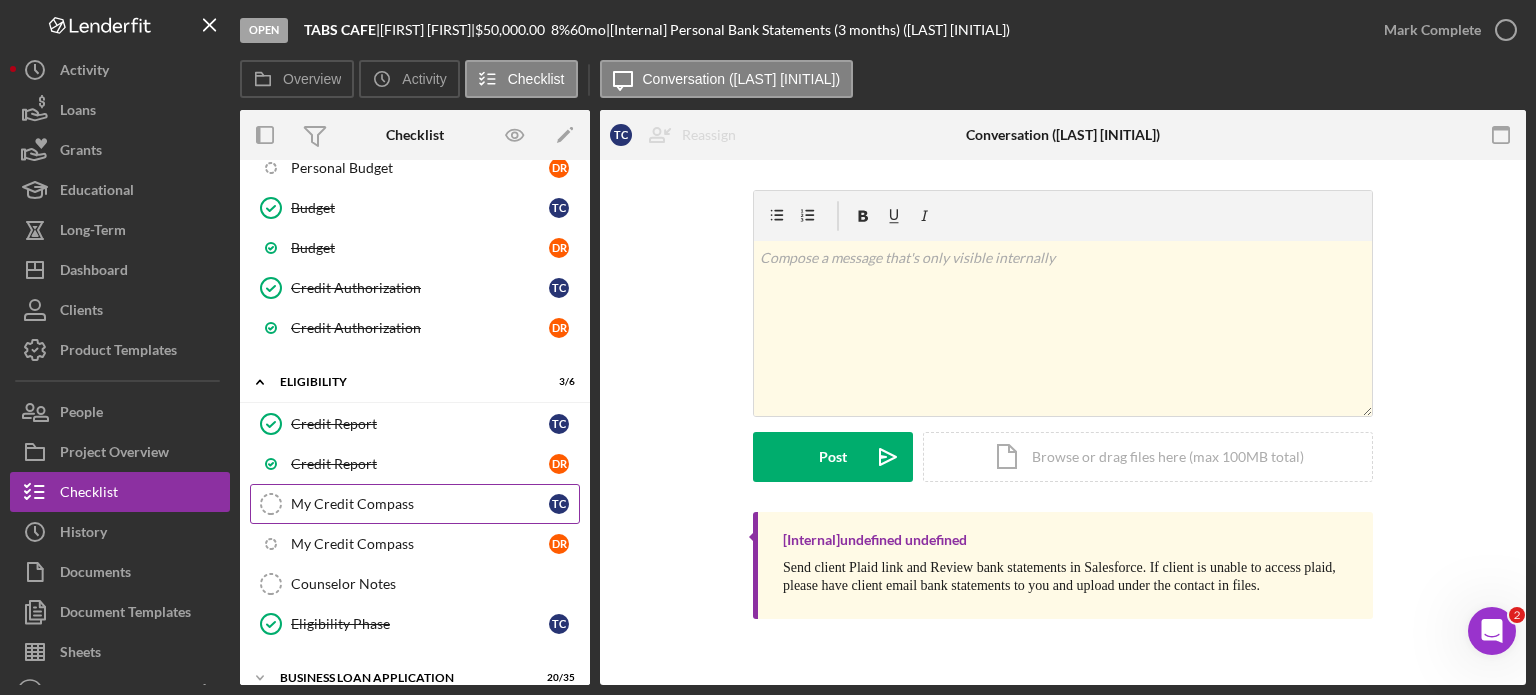click on "My Credit Compass" at bounding box center (420, 504) 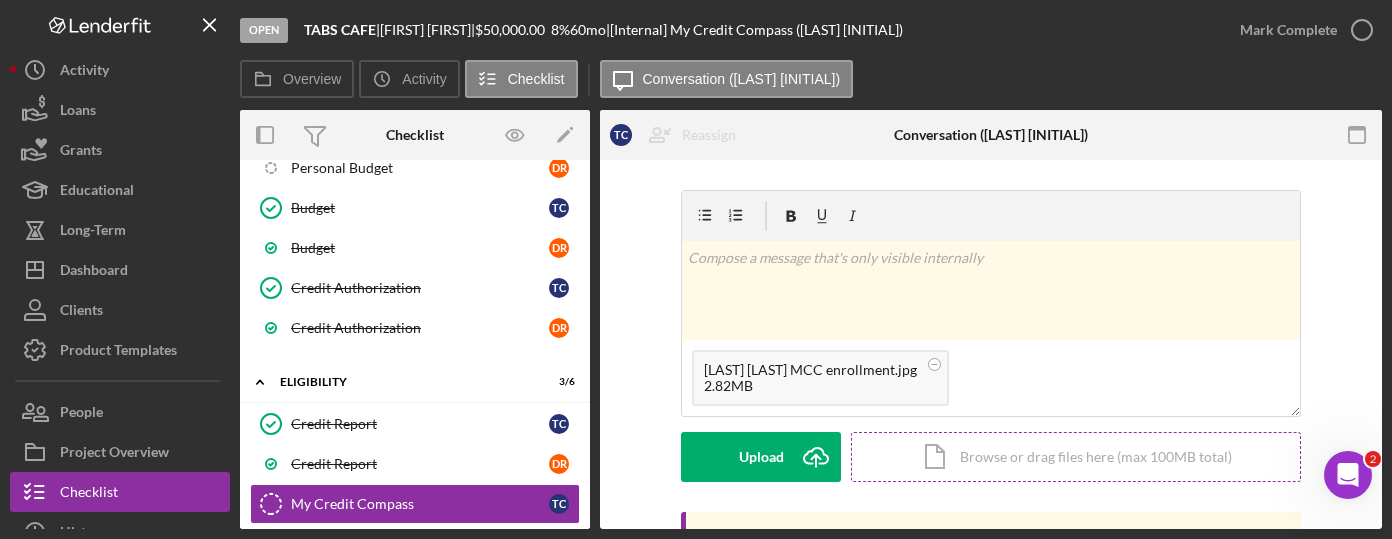 scroll, scrollTop: 100, scrollLeft: 0, axis: vertical 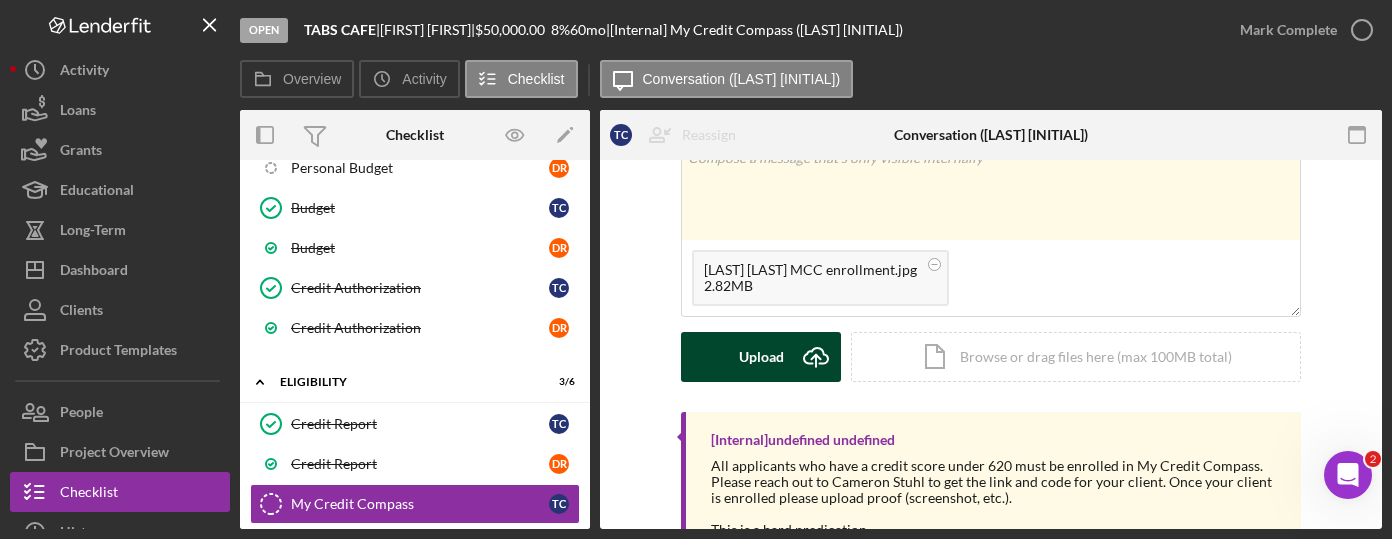 click on "Icon/Upload" 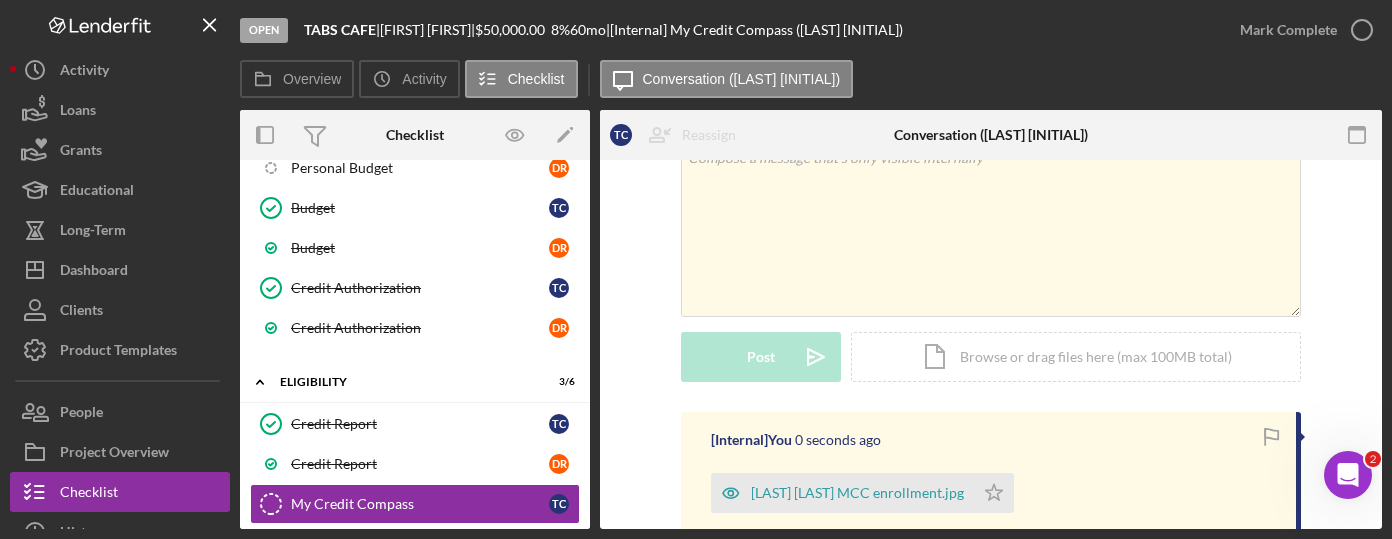 scroll, scrollTop: 200, scrollLeft: 0, axis: vertical 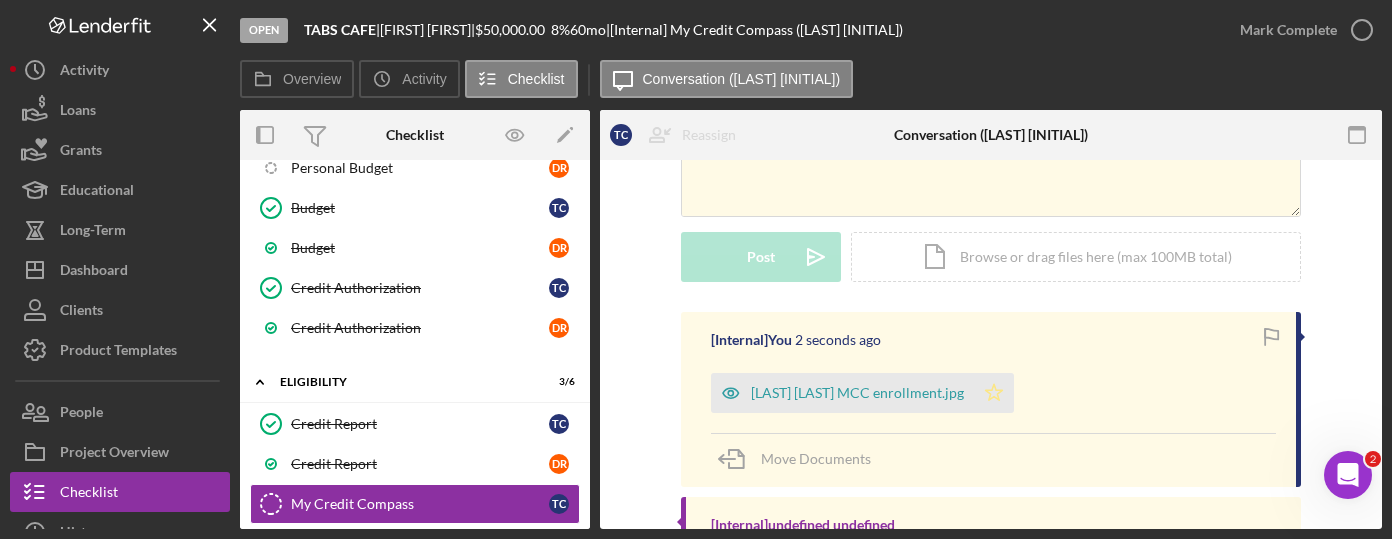 click on "Icon/Star" 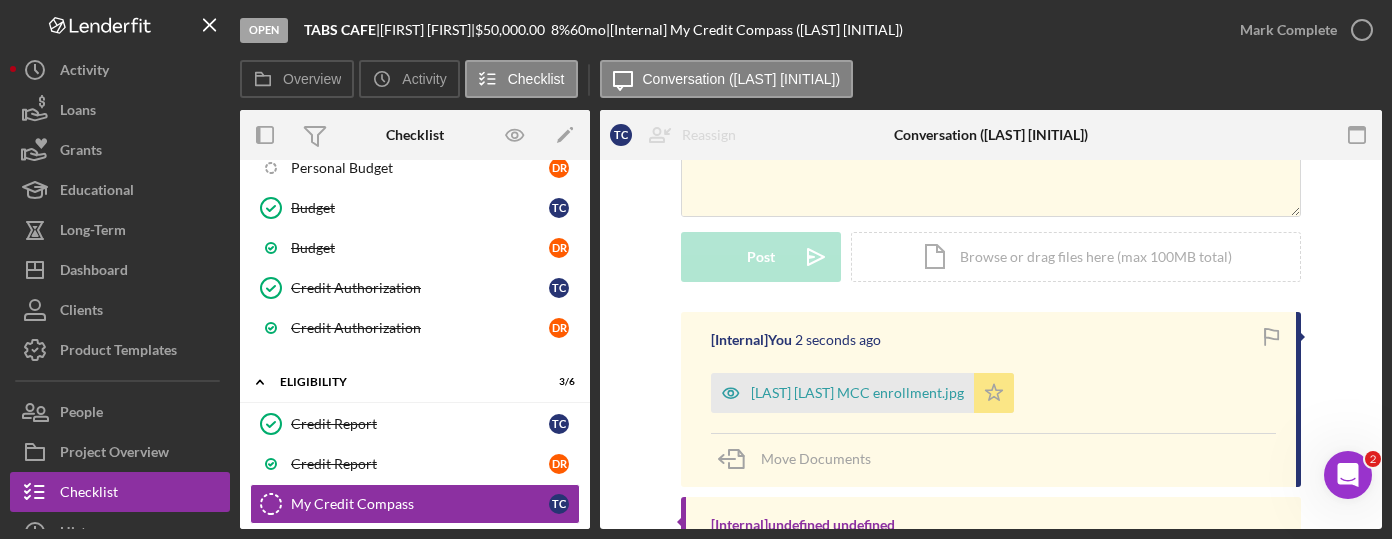 click 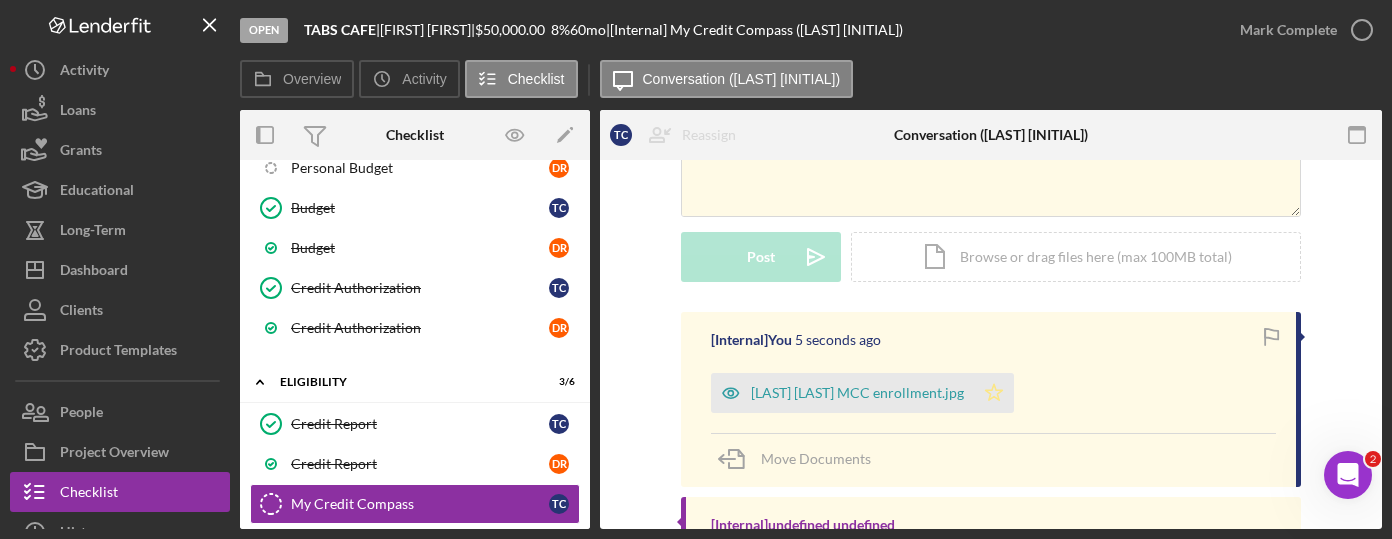 click 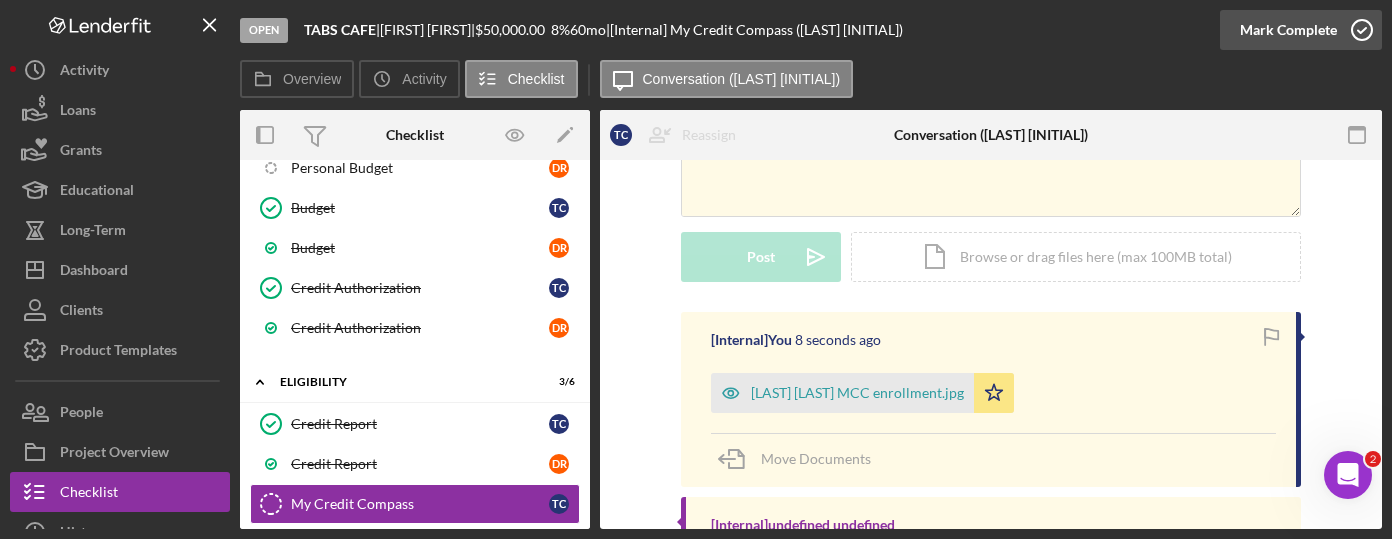 click 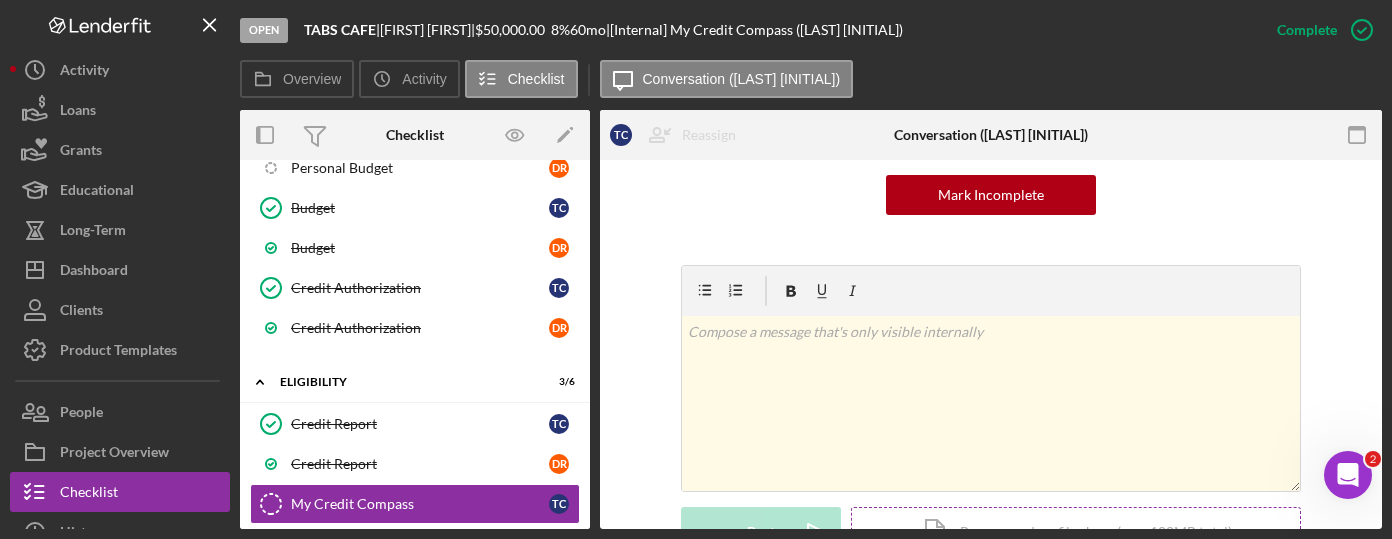 scroll, scrollTop: 475, scrollLeft: 0, axis: vertical 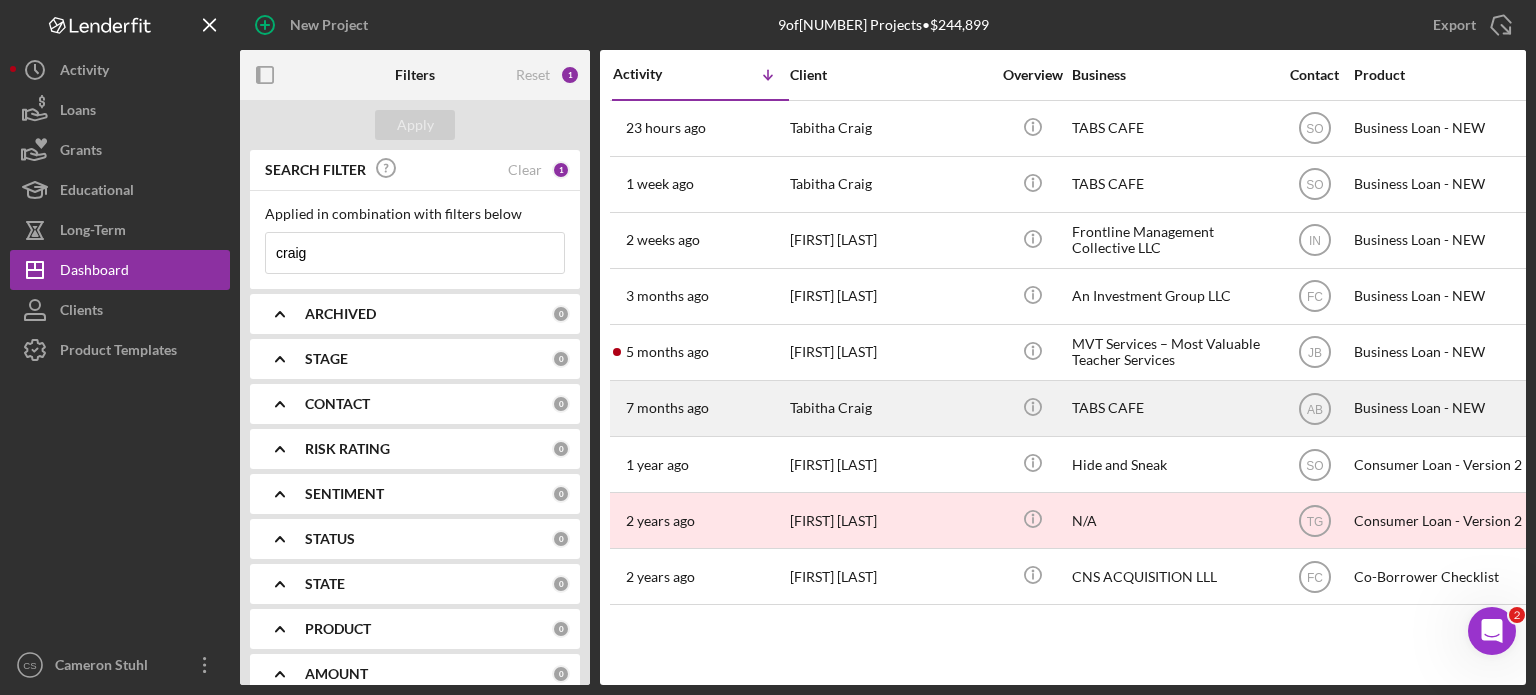 click on "7 months ago" at bounding box center (667, 408) 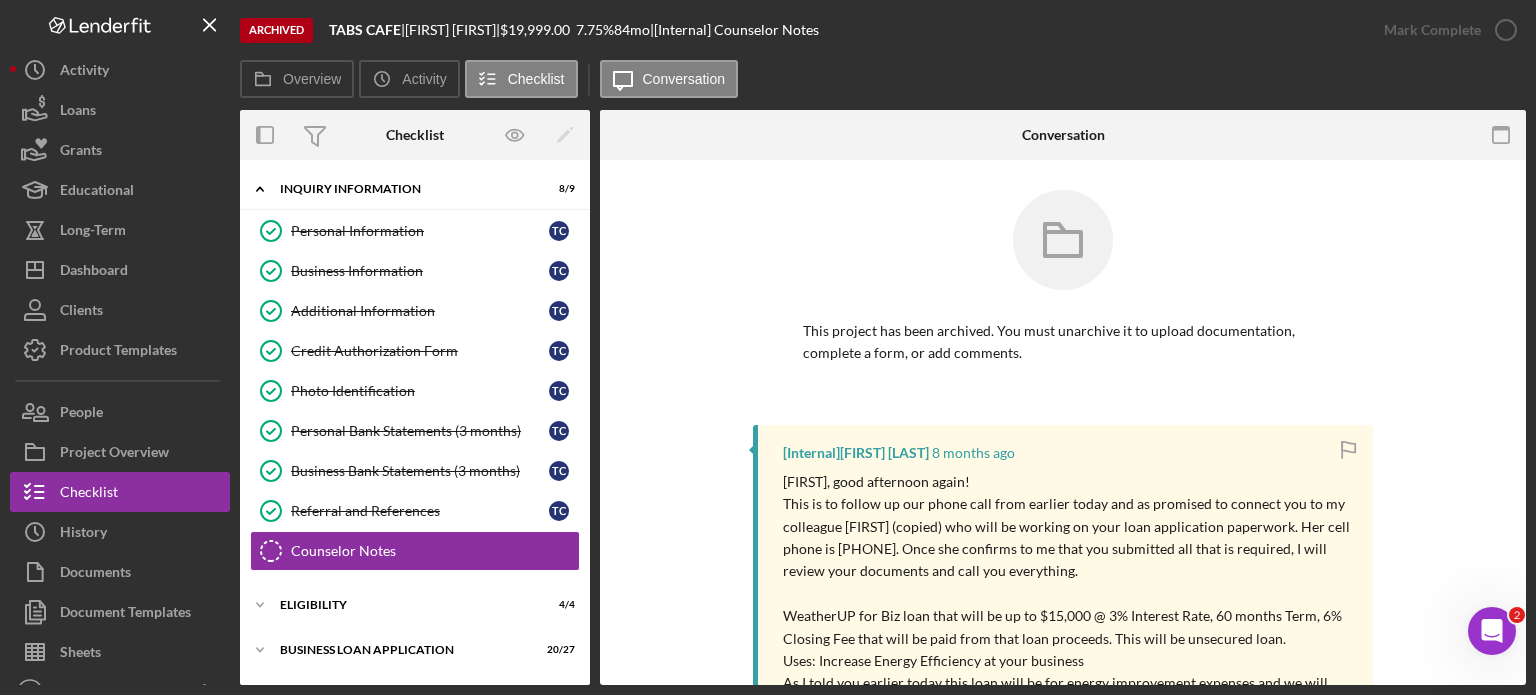 scroll, scrollTop: 124, scrollLeft: 0, axis: vertical 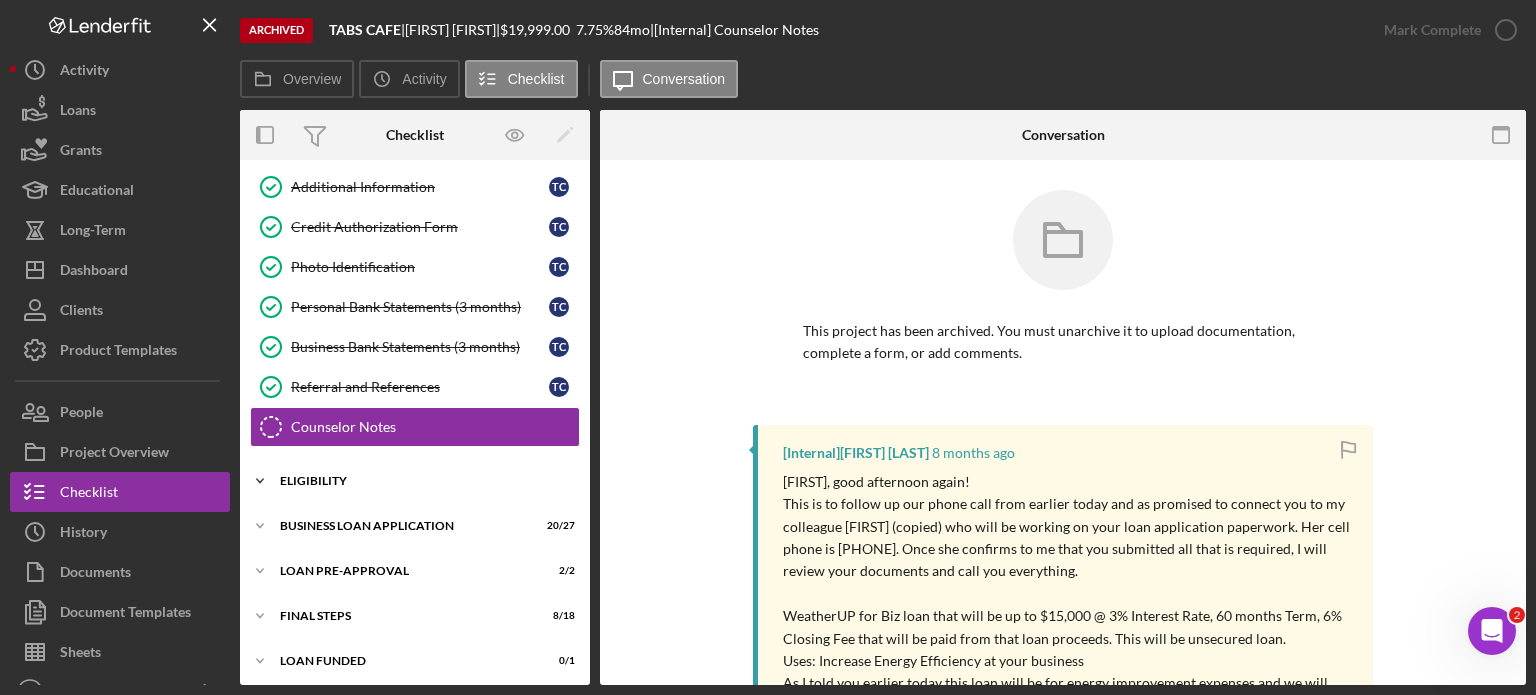 click on "Icon/Expander" 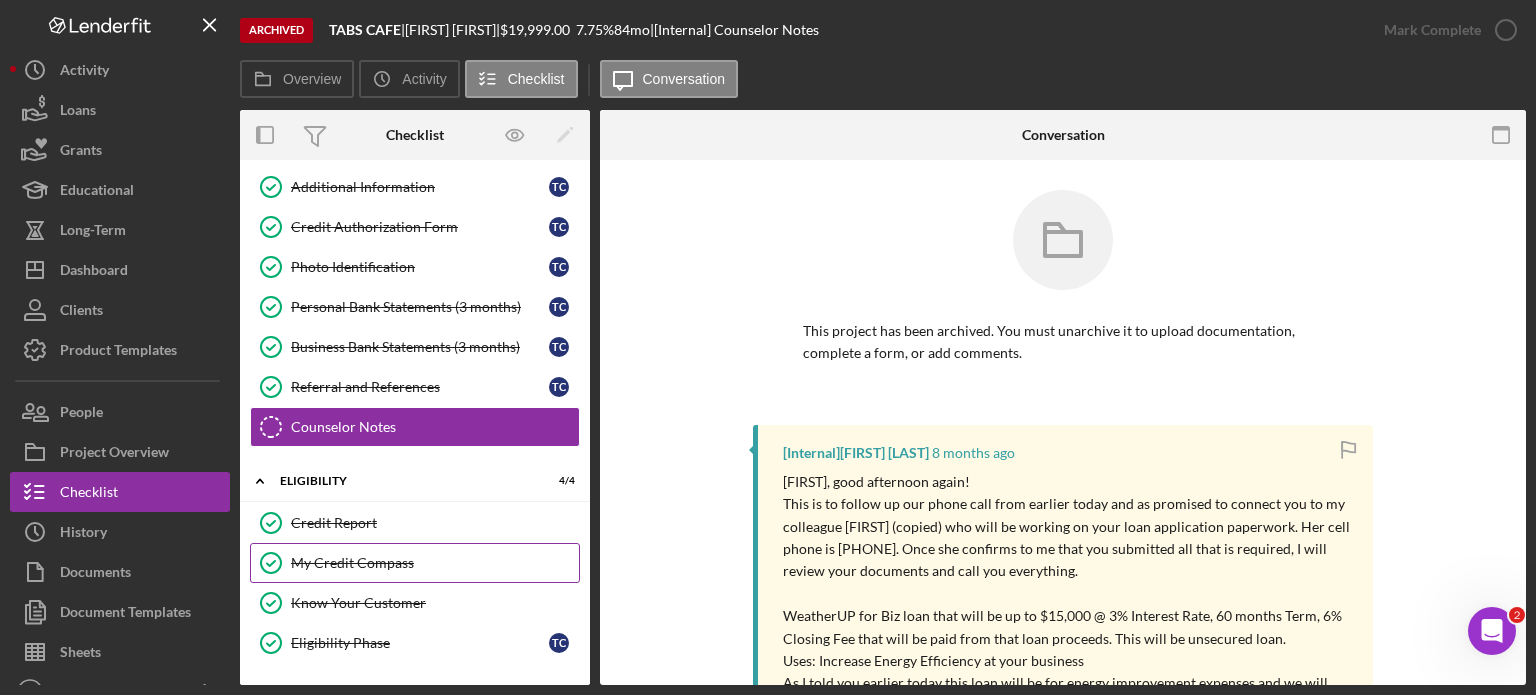 click on "My Credit Compass" at bounding box center (435, 563) 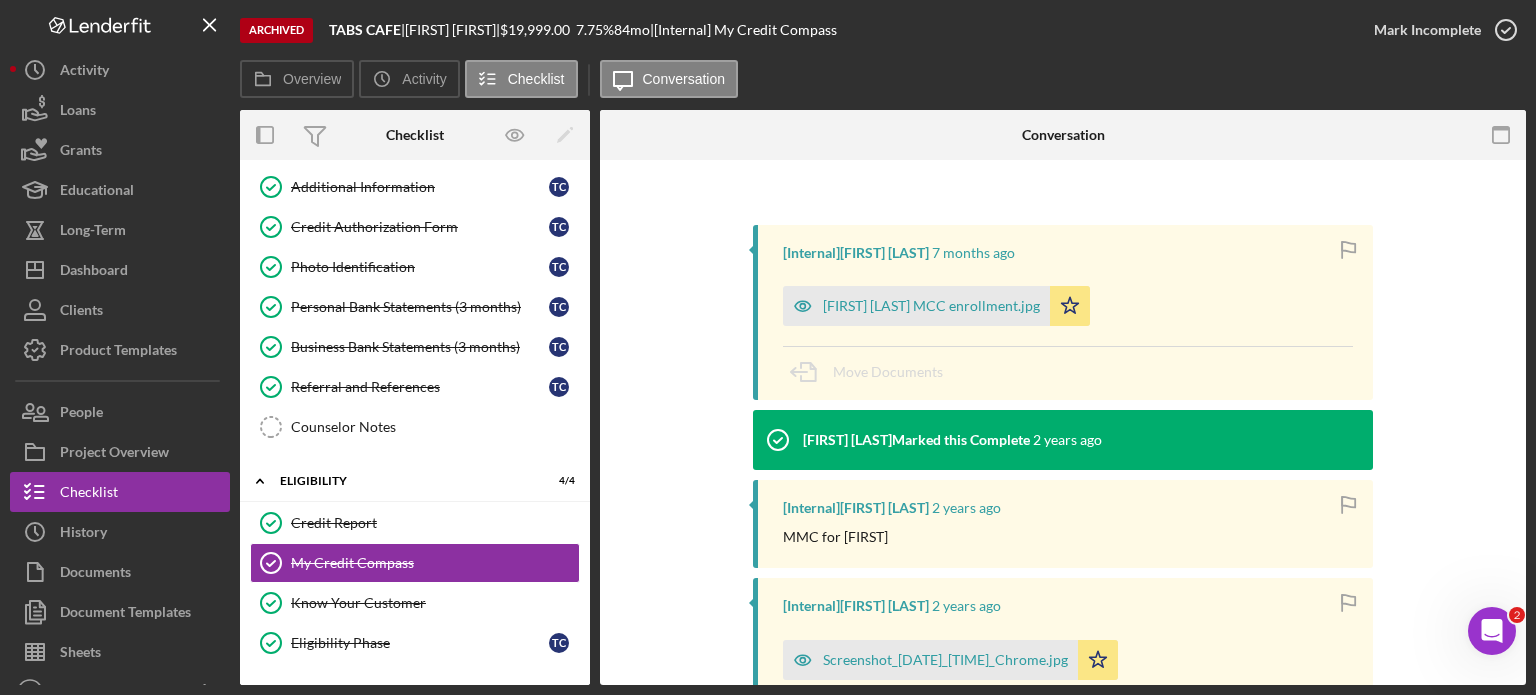 scroll, scrollTop: 300, scrollLeft: 0, axis: vertical 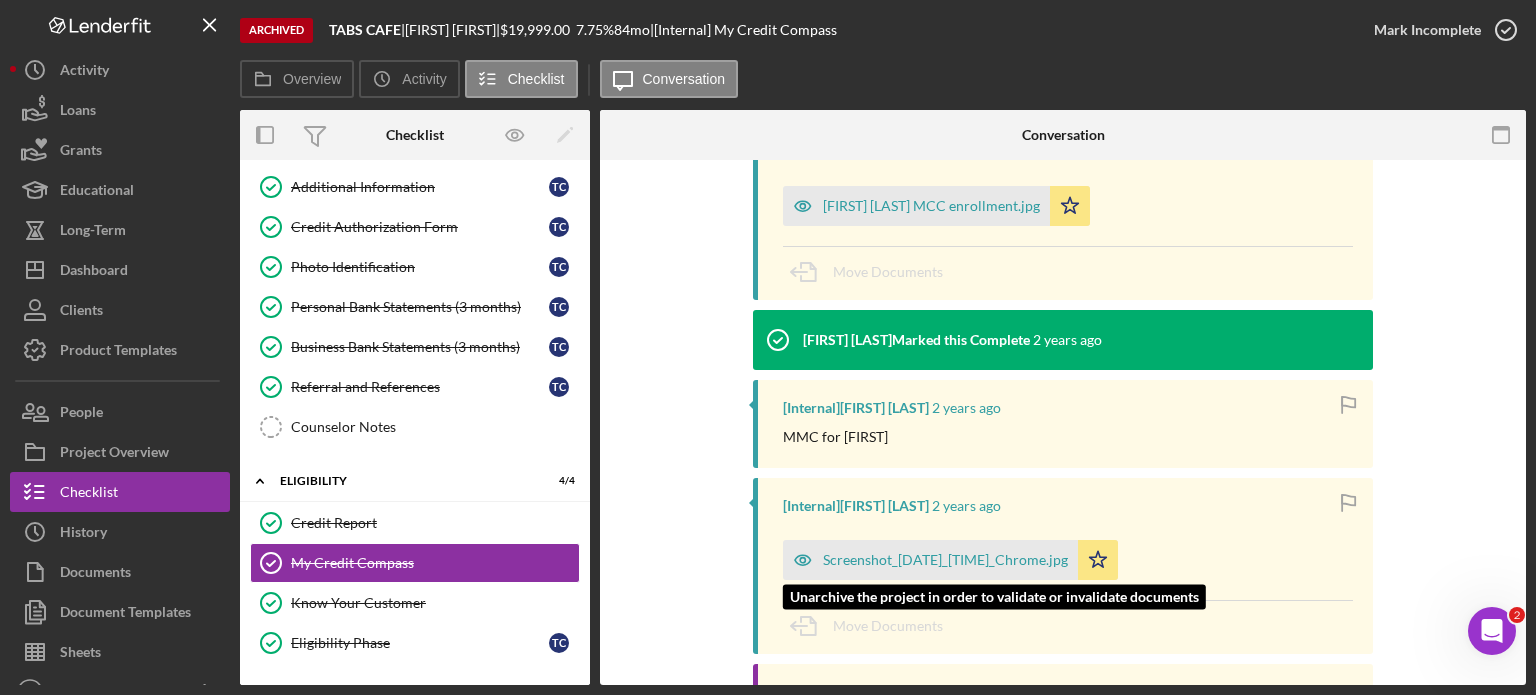 click on "Screenshot_20240125_111721_Chrome.jpg" at bounding box center (945, 560) 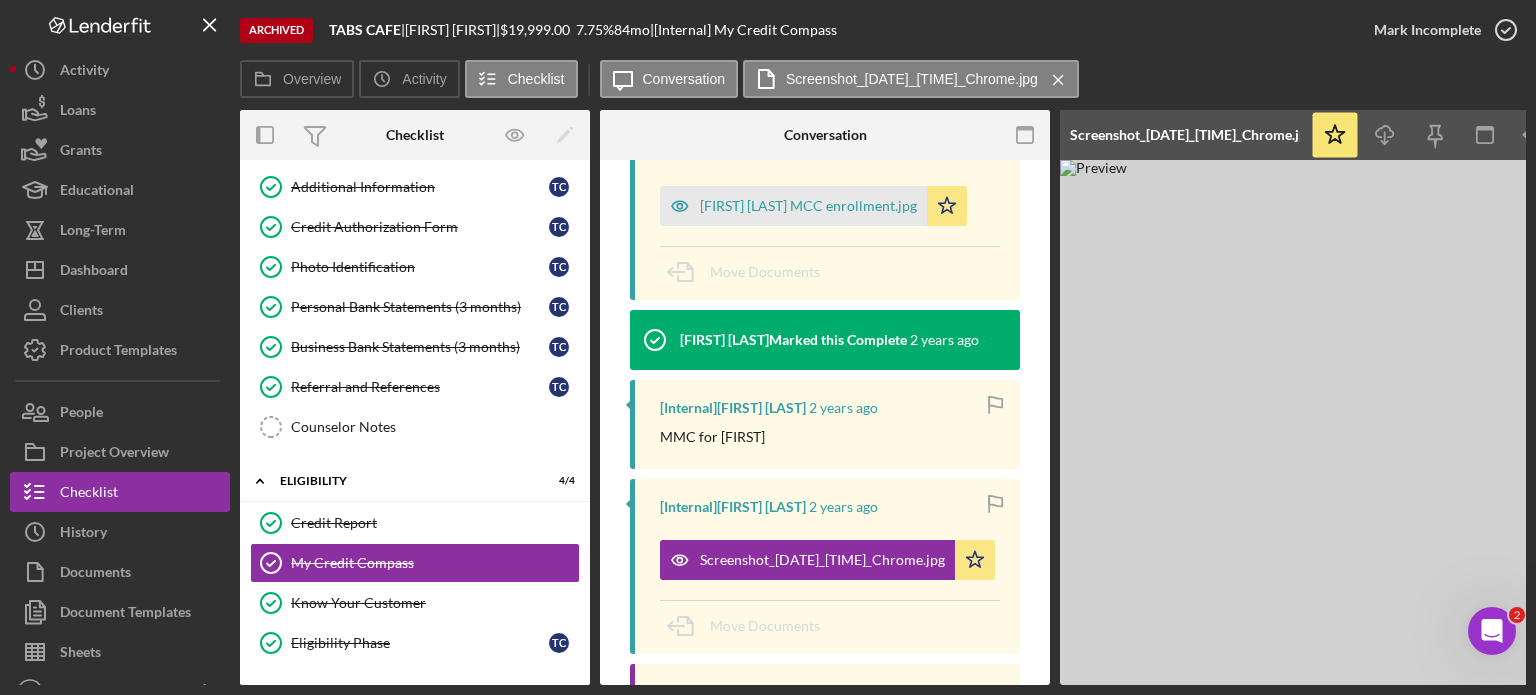 scroll, scrollTop: 222, scrollLeft: 0, axis: vertical 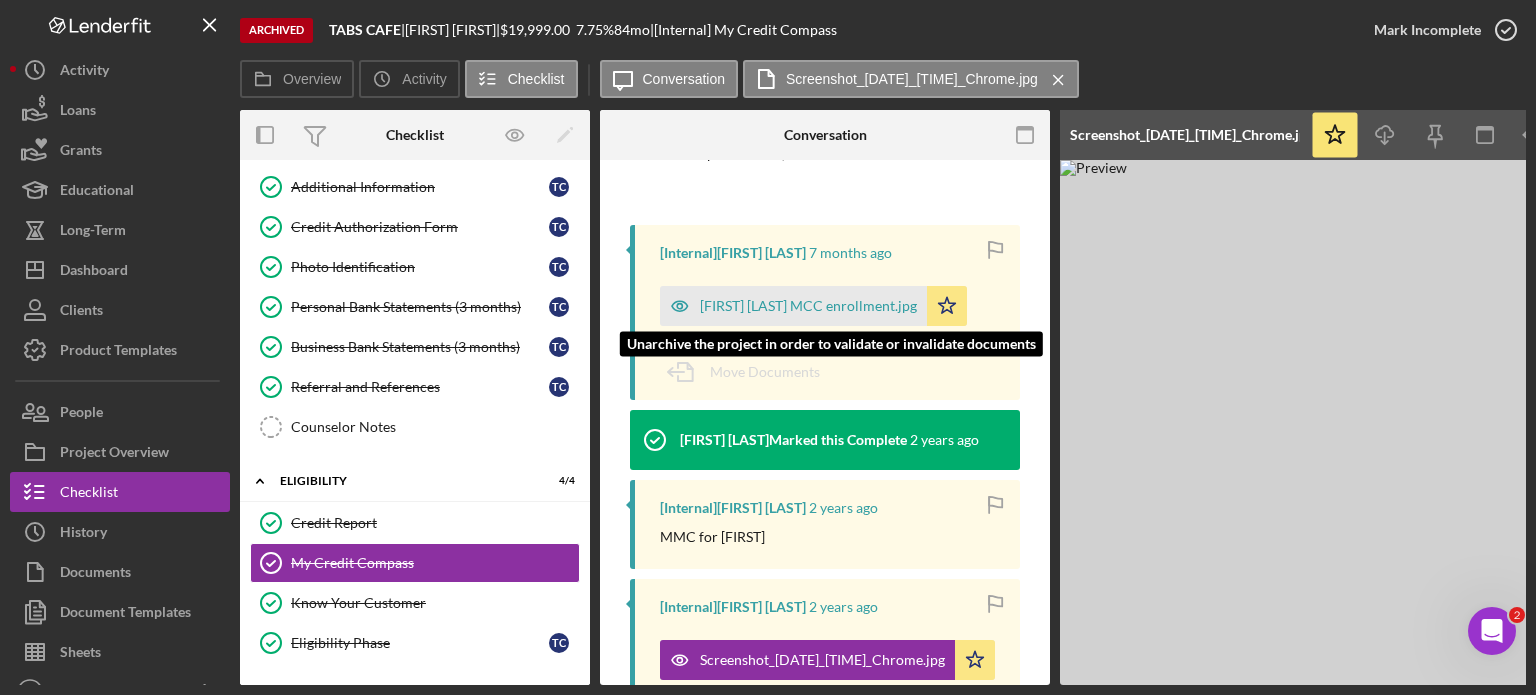 click on "[FIRST] [LAST] MCC enrollment.jpg" at bounding box center (808, 306) 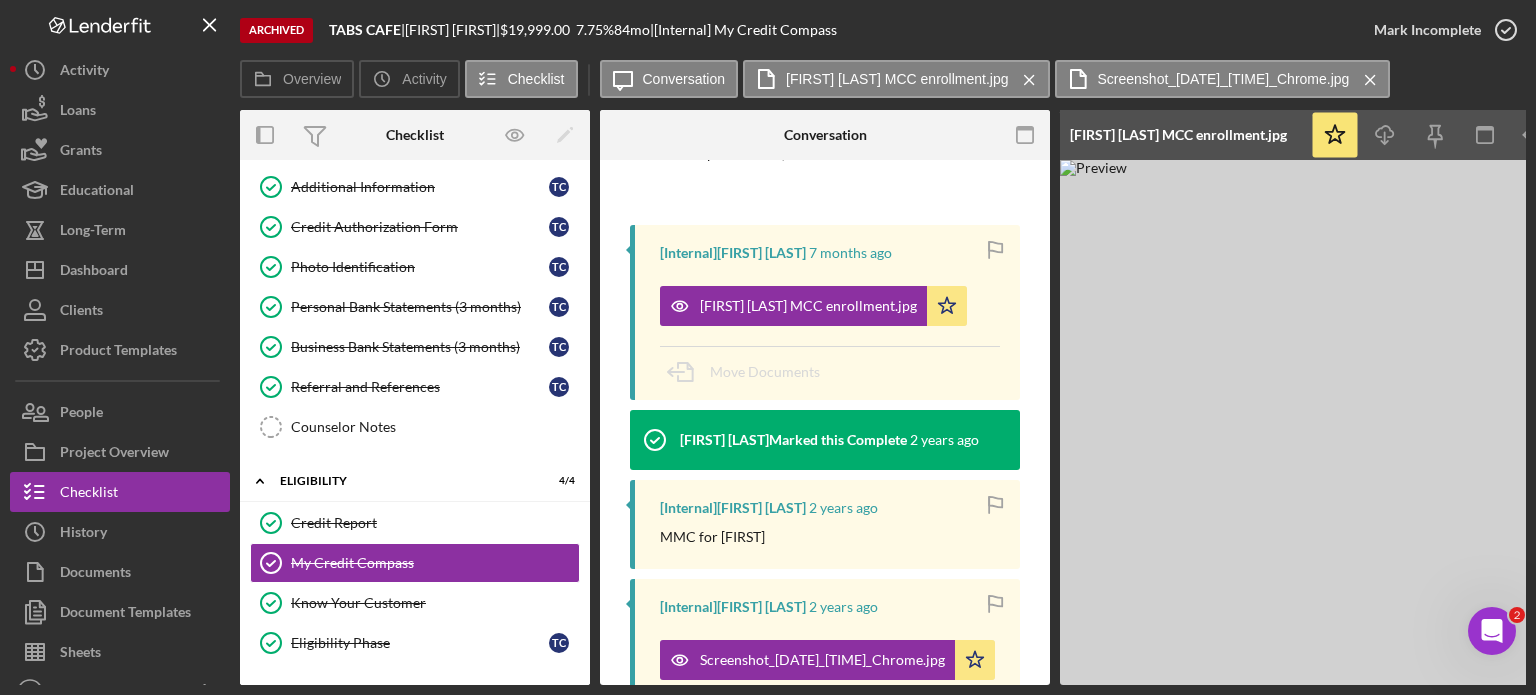 scroll, scrollTop: 322, scrollLeft: 0, axis: vertical 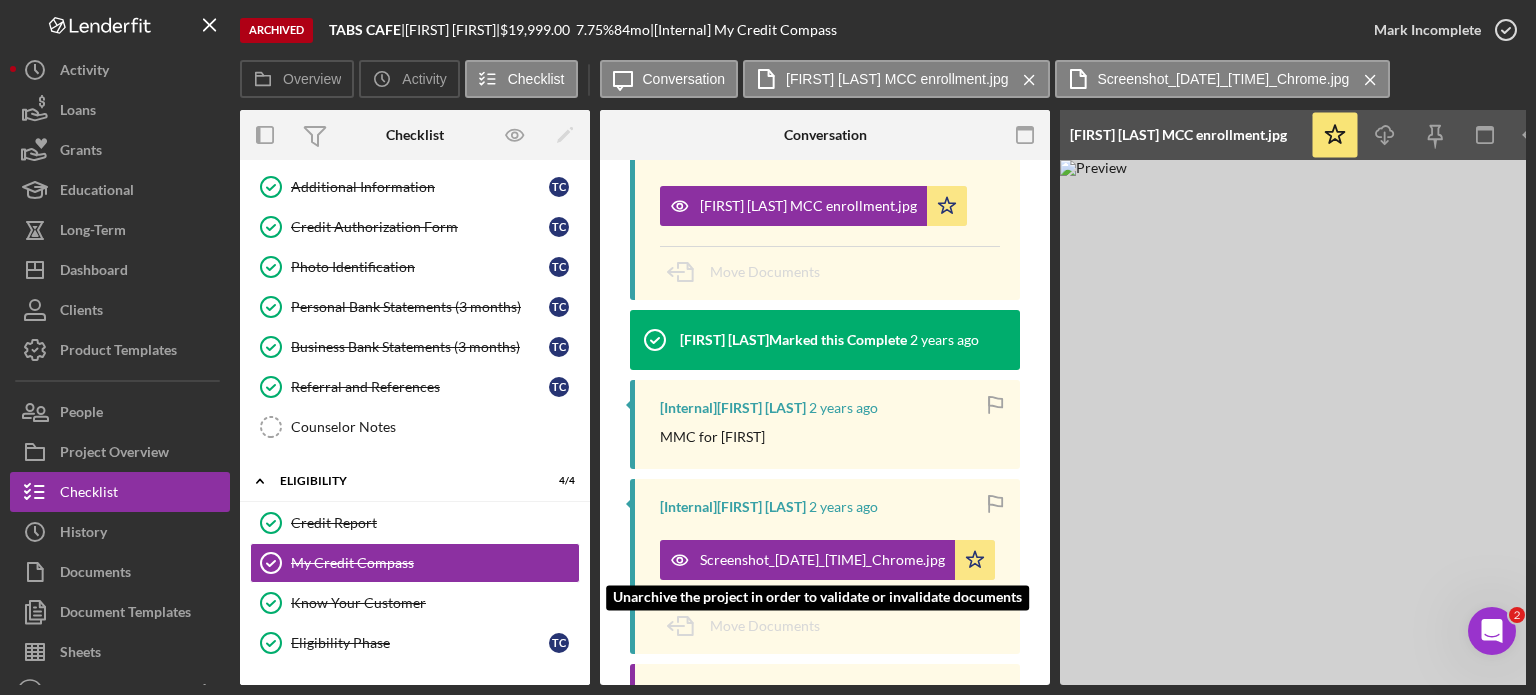 click on "Screenshot_20240125_111721_Chrome.jpg" at bounding box center (822, 560) 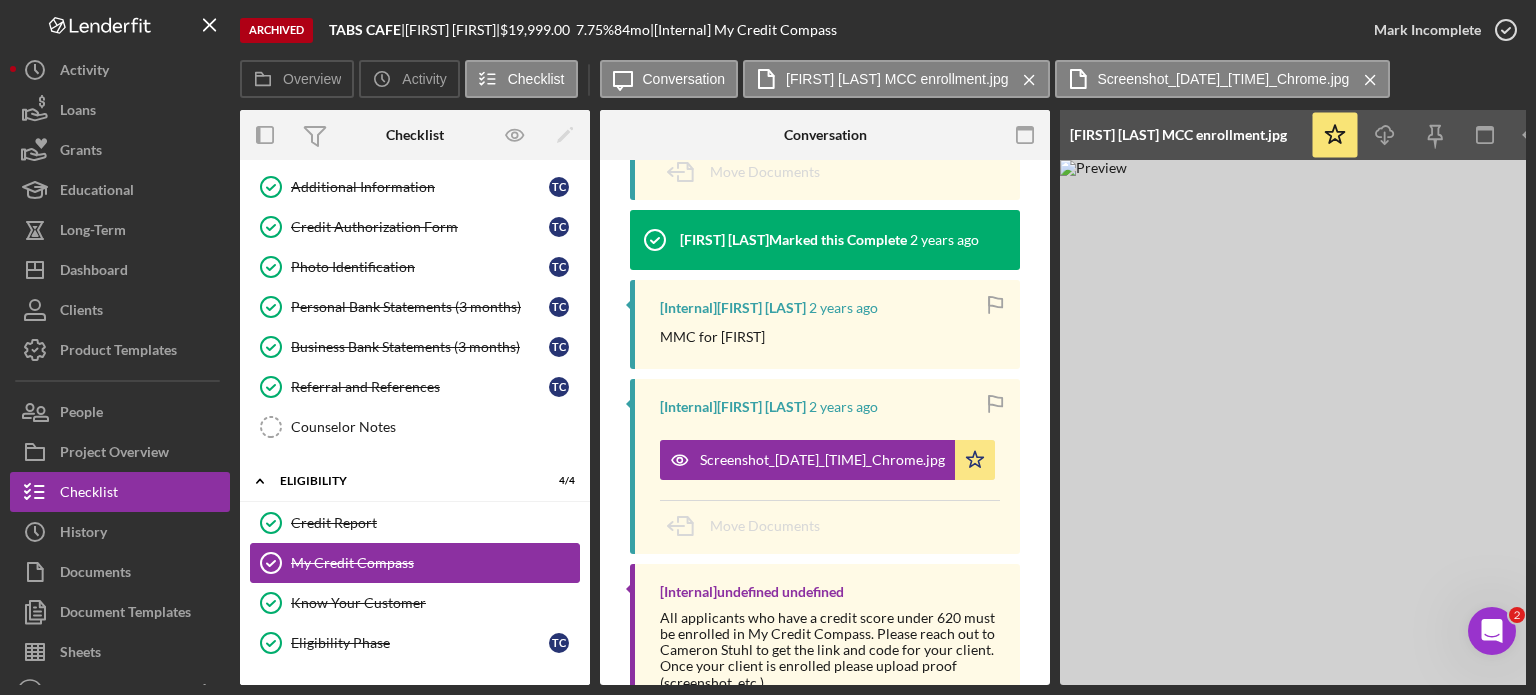 click on "My Credit Compass" at bounding box center (435, 563) 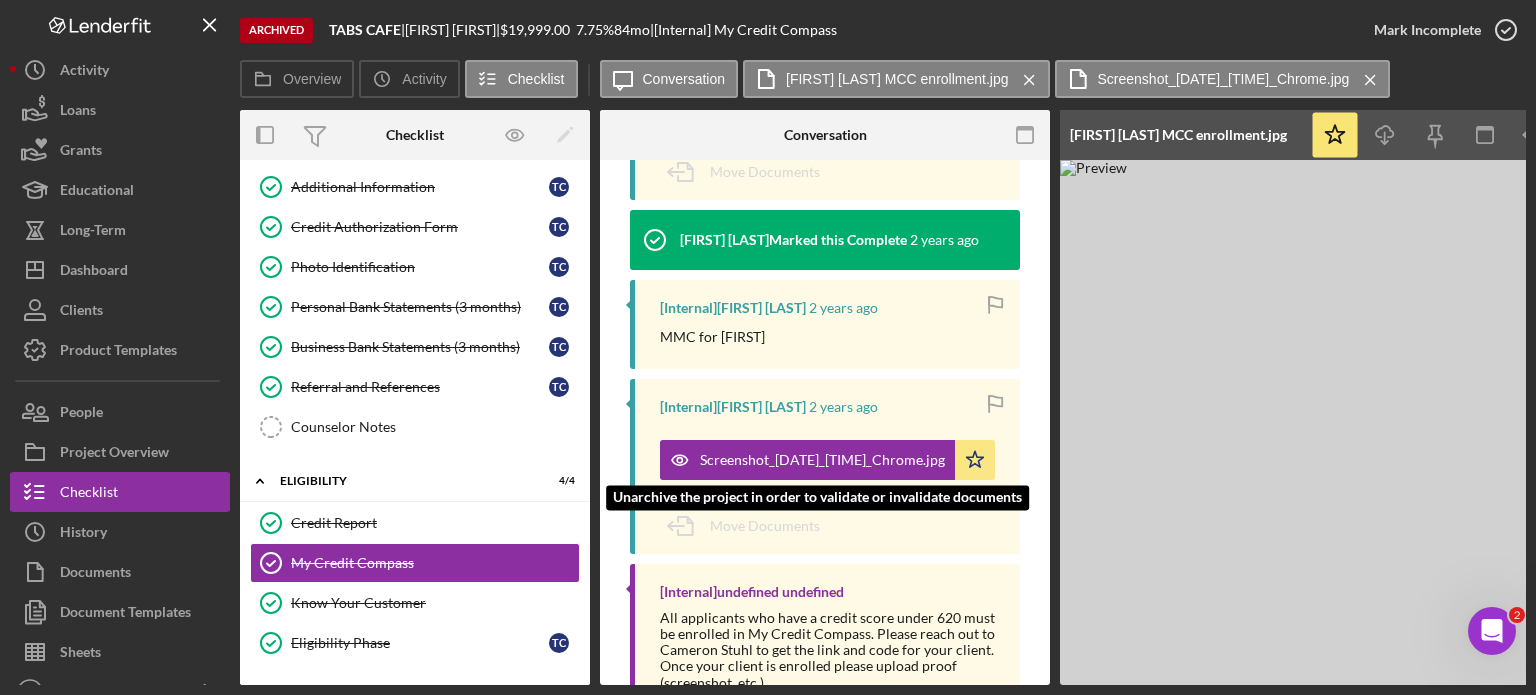 click on "Screenshot_20240125_111721_Chrome.jpg" at bounding box center (822, 460) 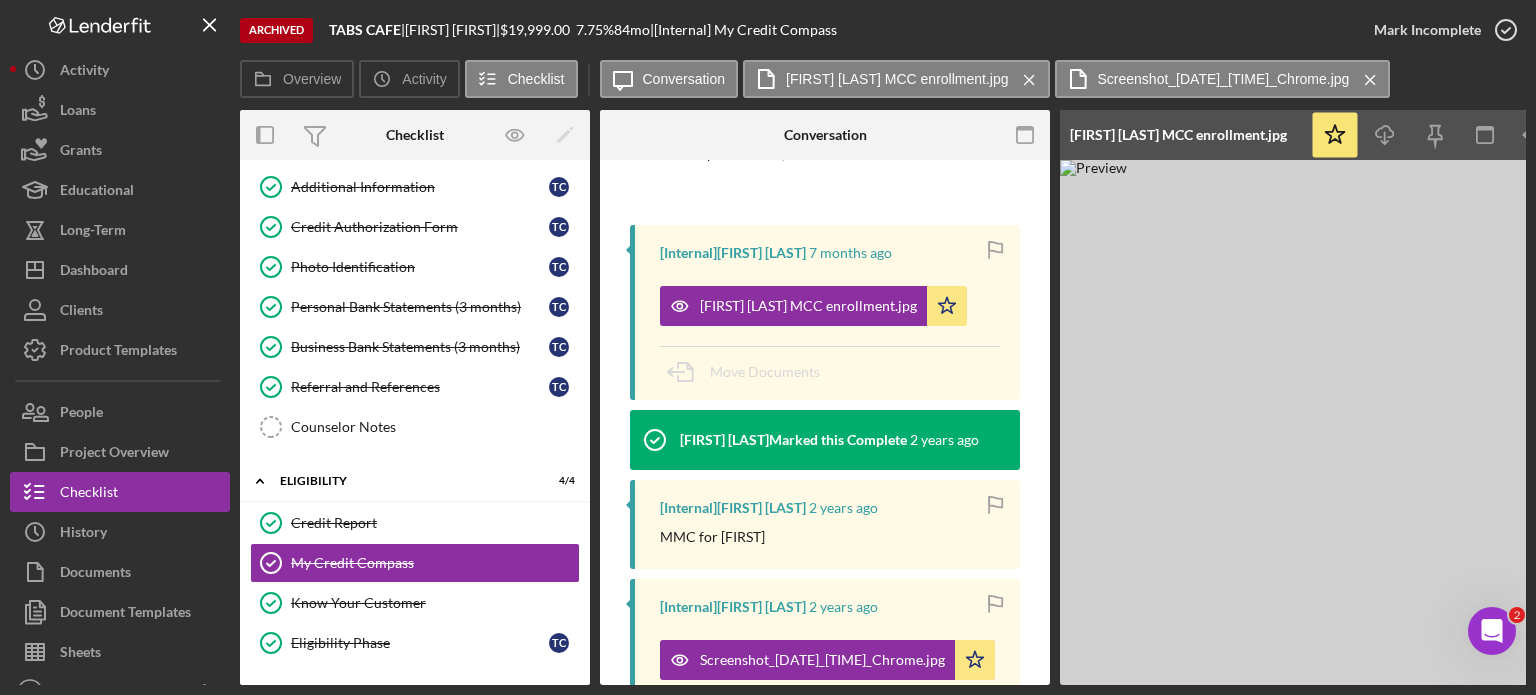 scroll, scrollTop: 322, scrollLeft: 0, axis: vertical 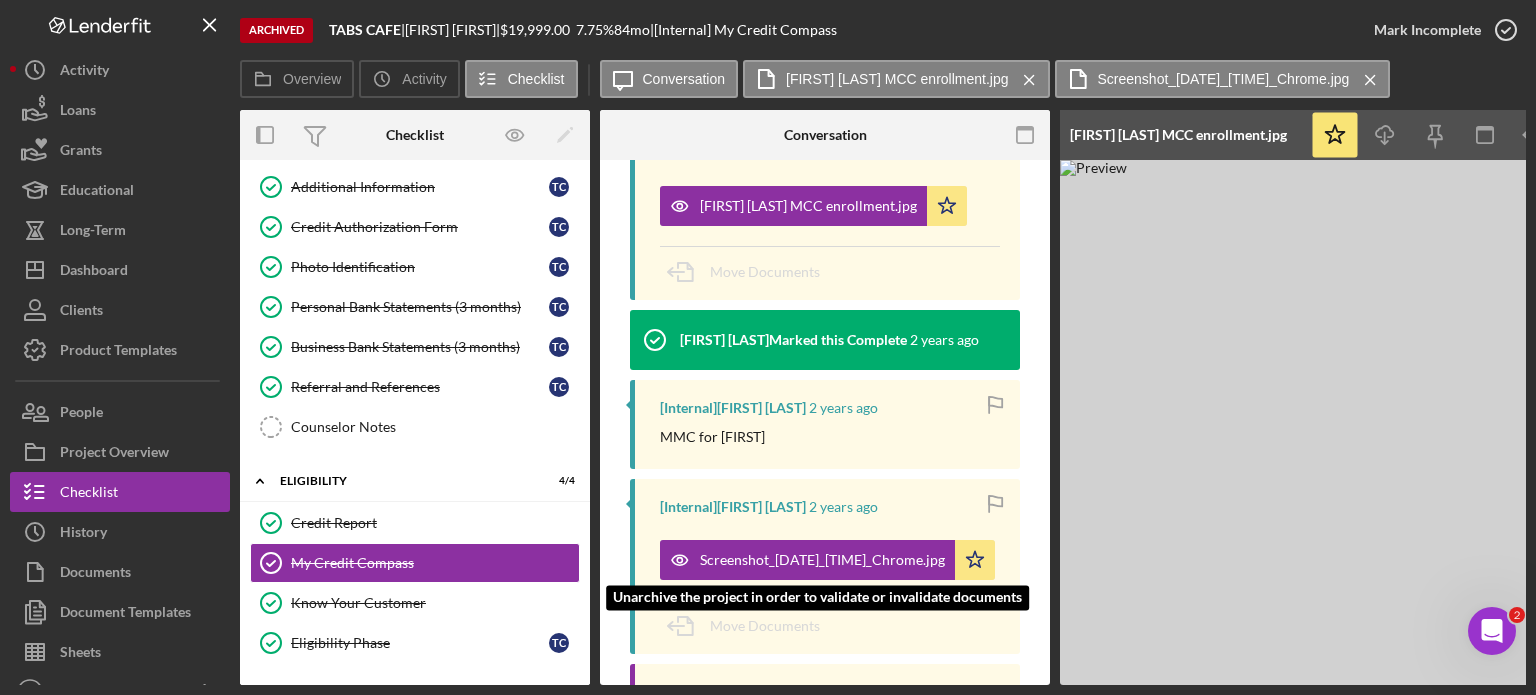 click on "Screenshot_20240125_111721_Chrome.jpg" at bounding box center (822, 560) 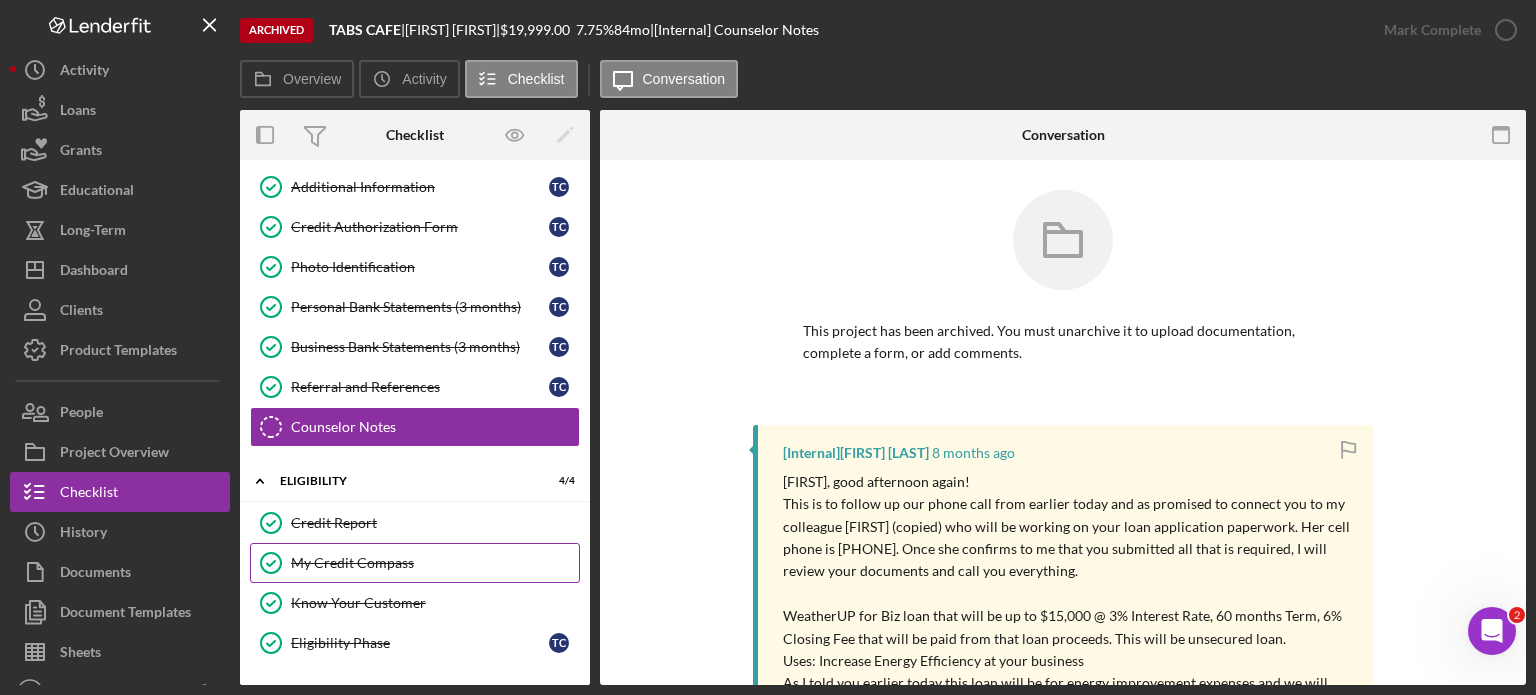 click on "My Credit Compass" at bounding box center (435, 563) 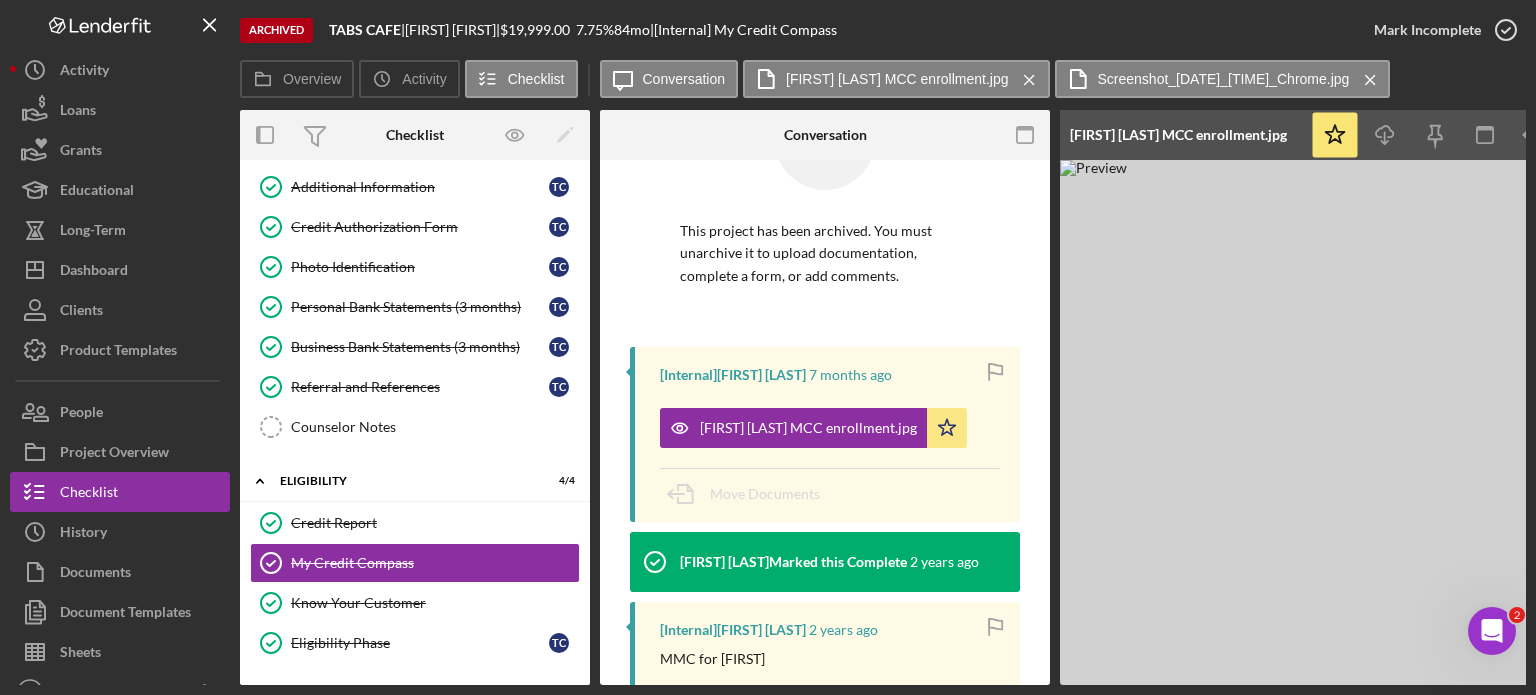 scroll, scrollTop: 300, scrollLeft: 0, axis: vertical 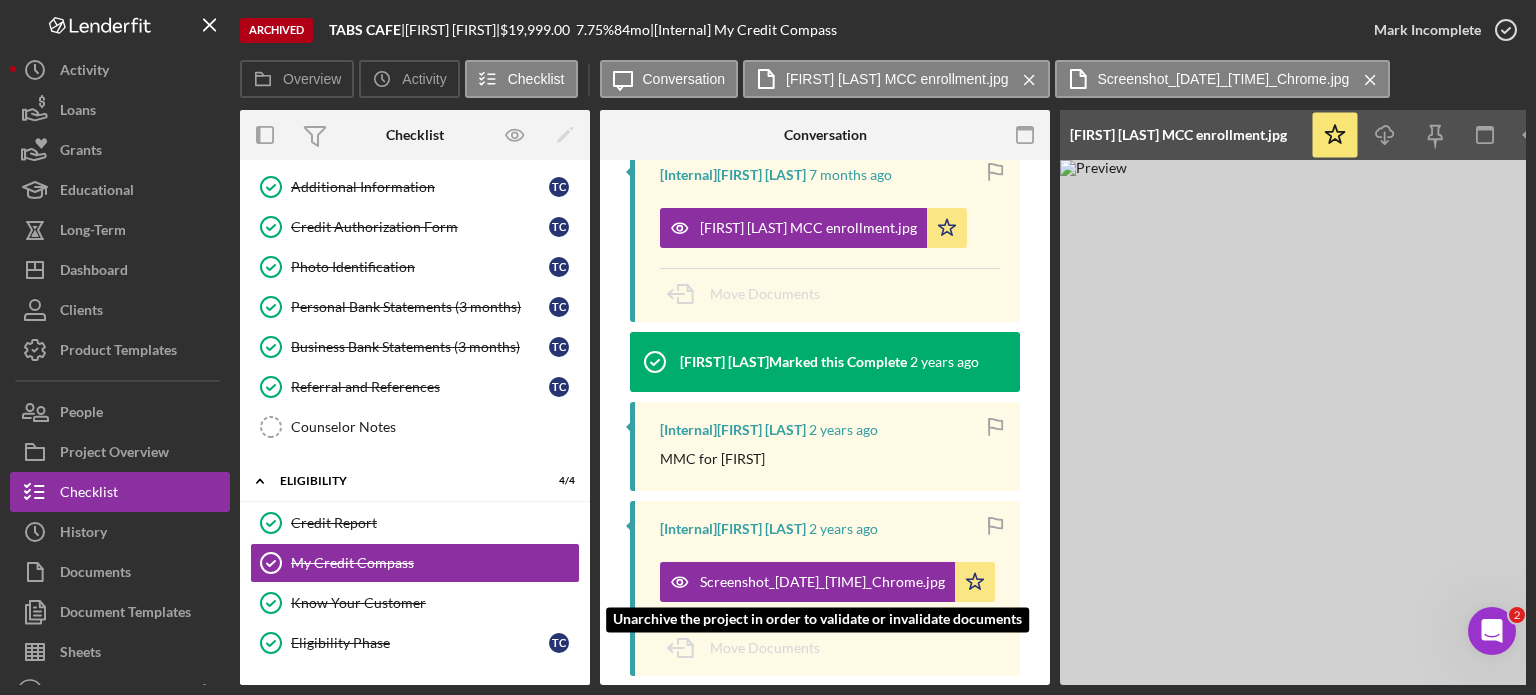 click on "Screenshot_20240125_111721_Chrome.jpg" at bounding box center [822, 582] 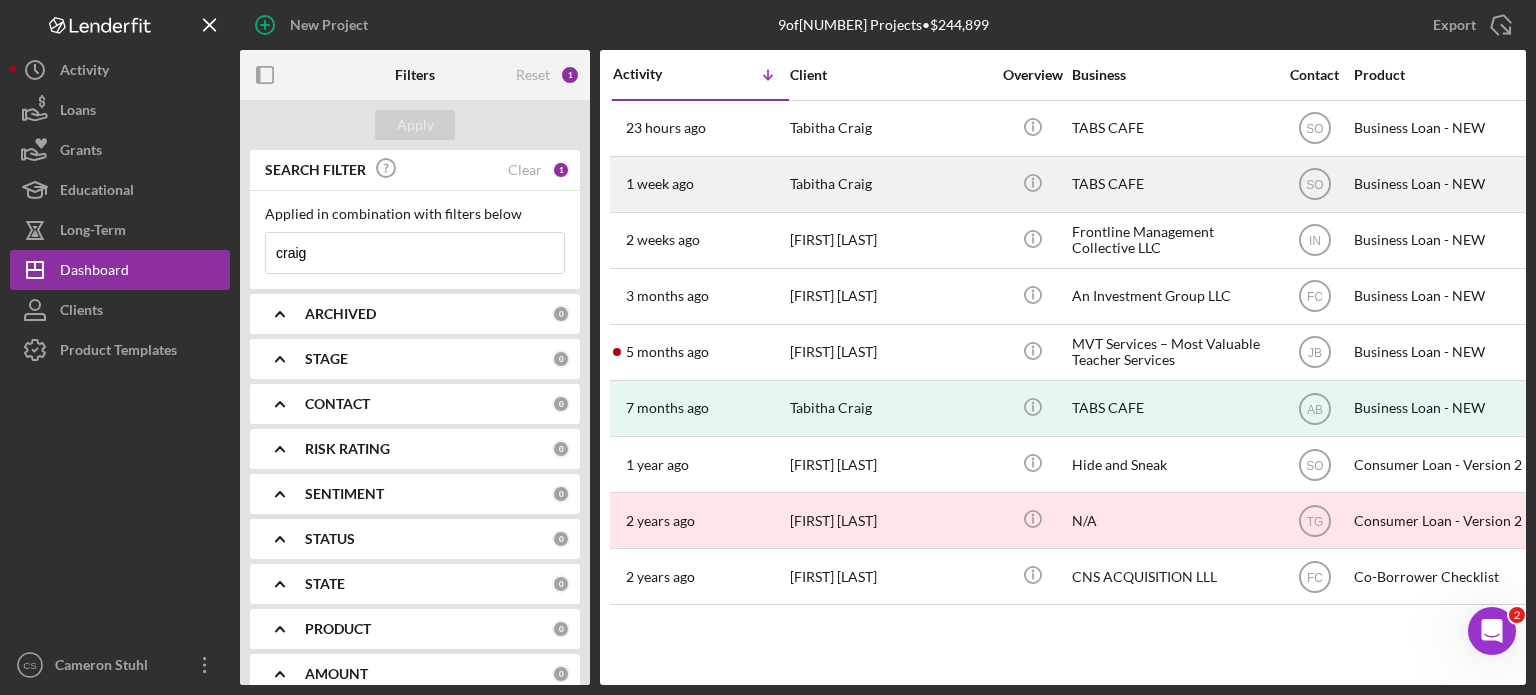 click on "1 week ago" at bounding box center [660, 184] 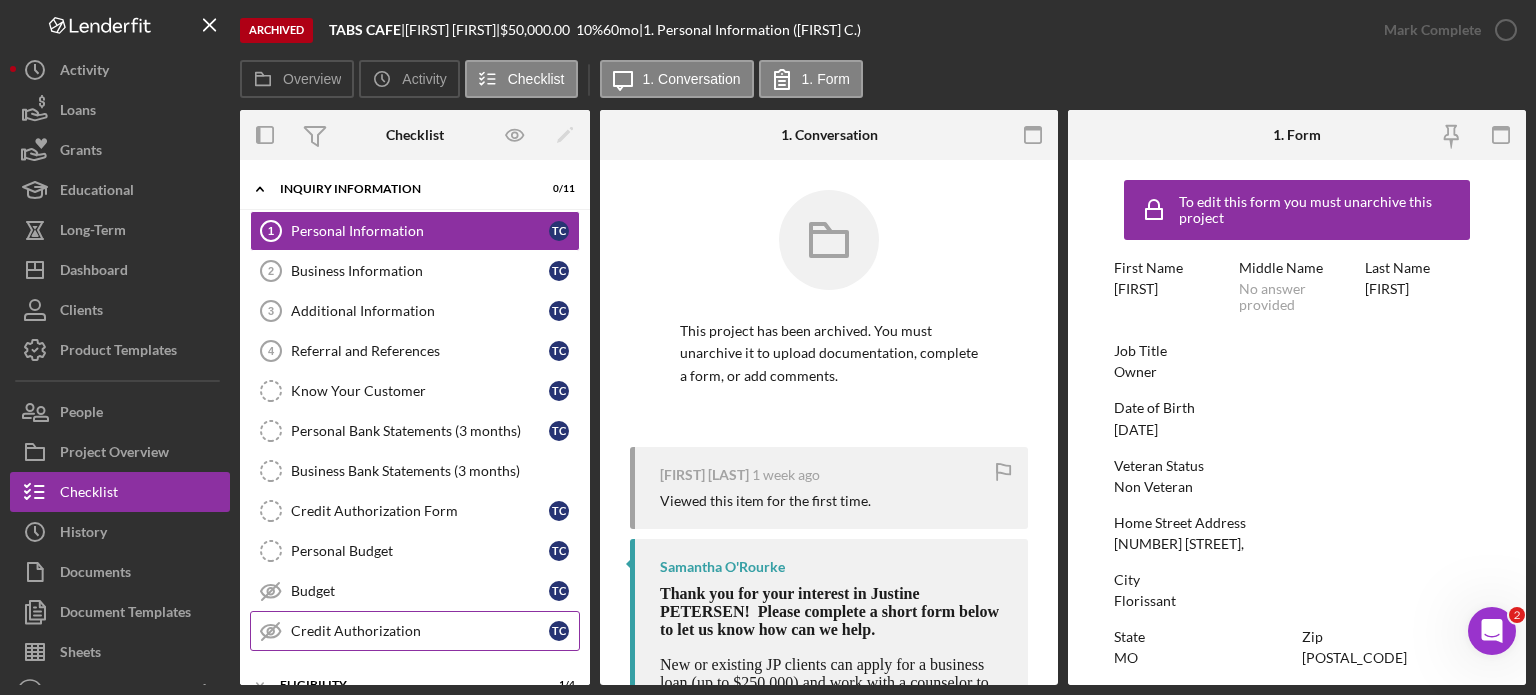 scroll, scrollTop: 100, scrollLeft: 0, axis: vertical 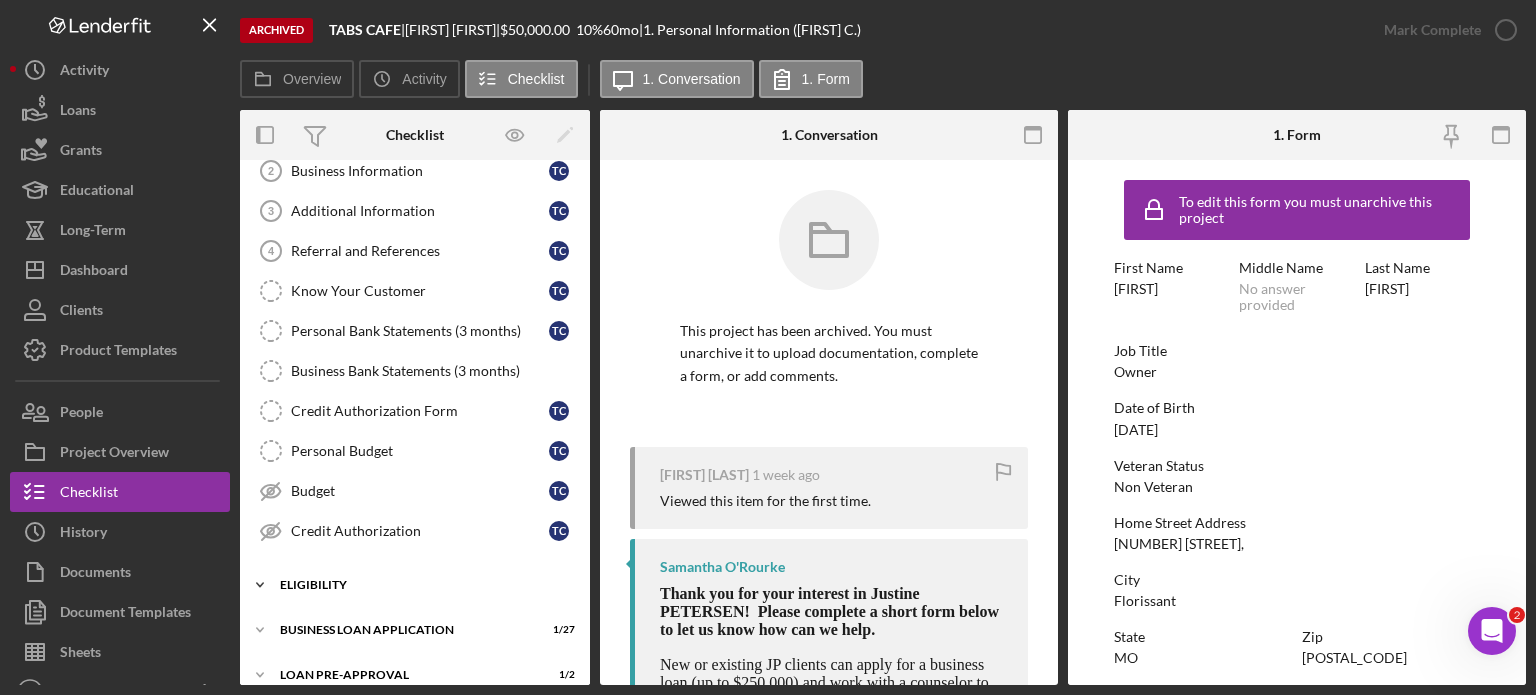 click on "ELIGIBILITY" at bounding box center (422, 585) 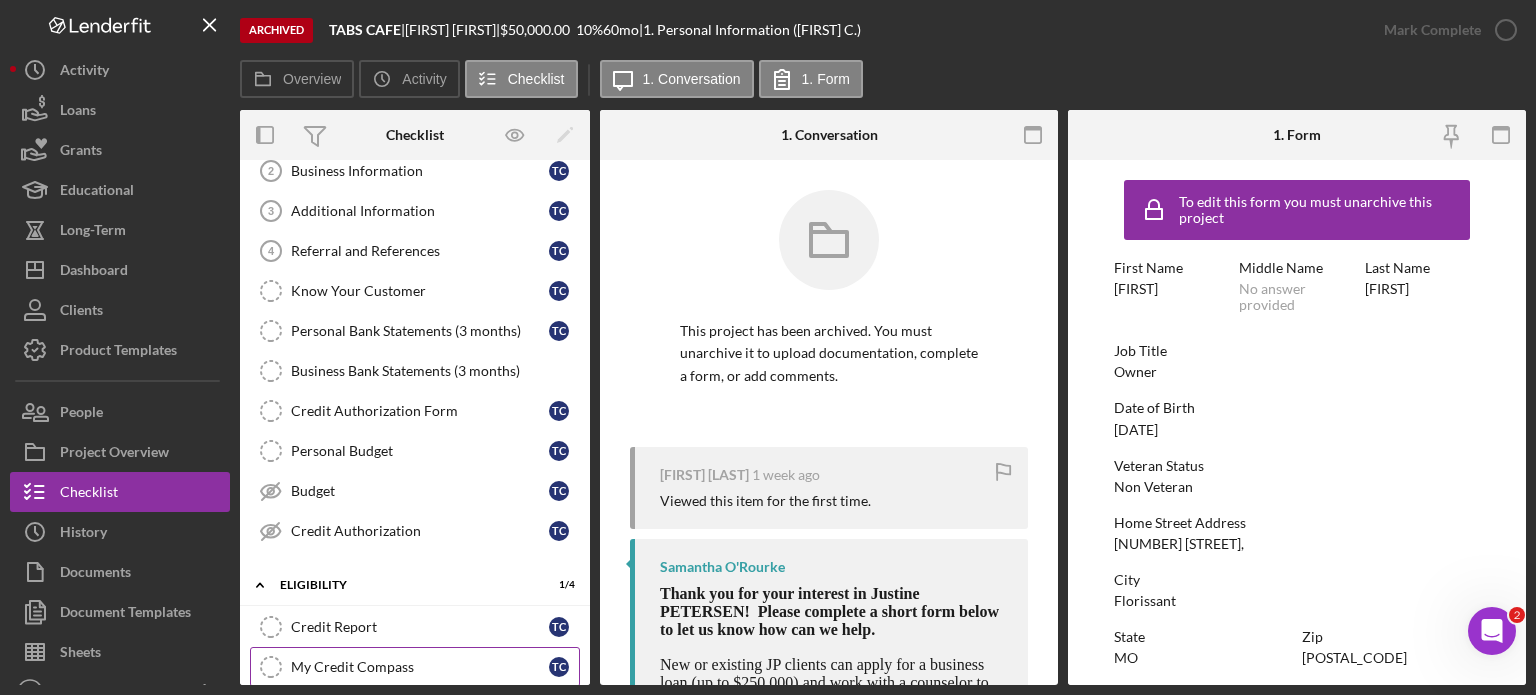 scroll, scrollTop: 200, scrollLeft: 0, axis: vertical 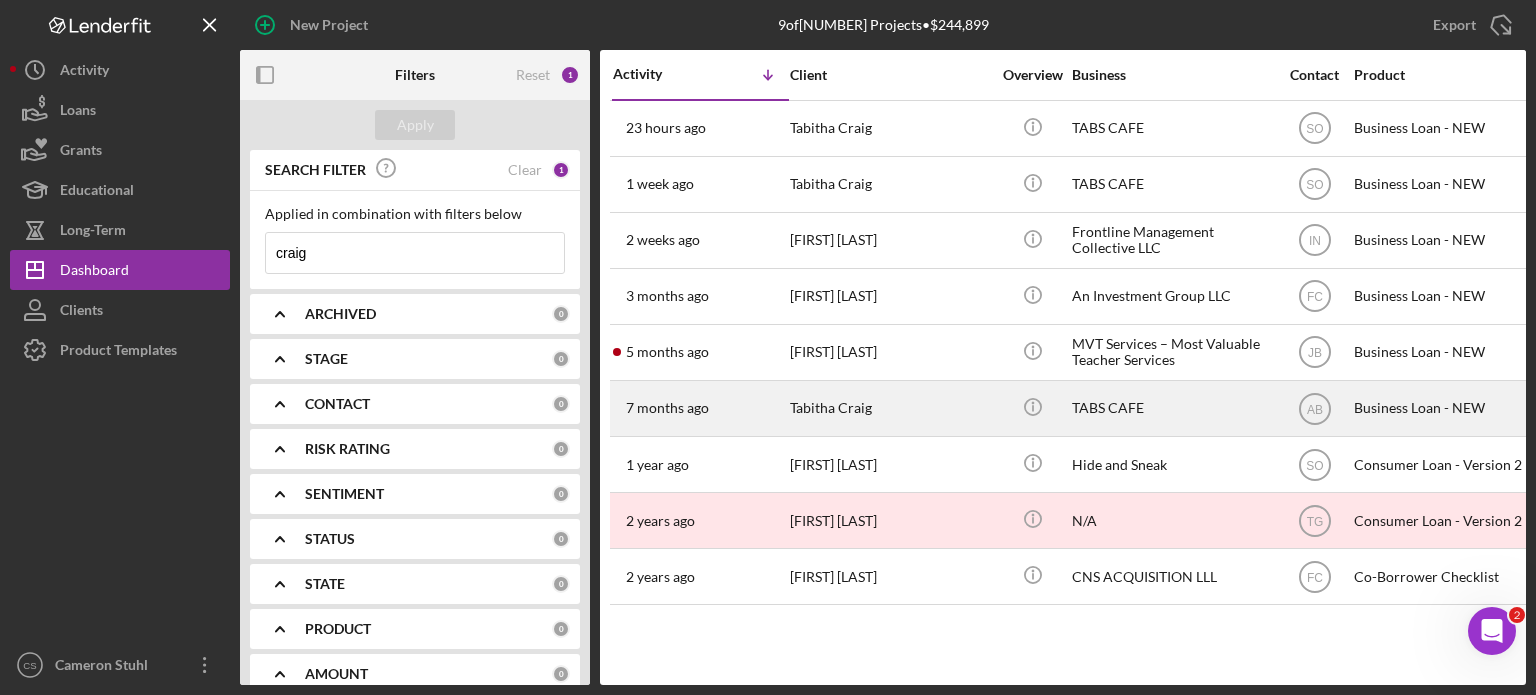 click on "7 months ago Tabitha Craig" at bounding box center (700, 408) 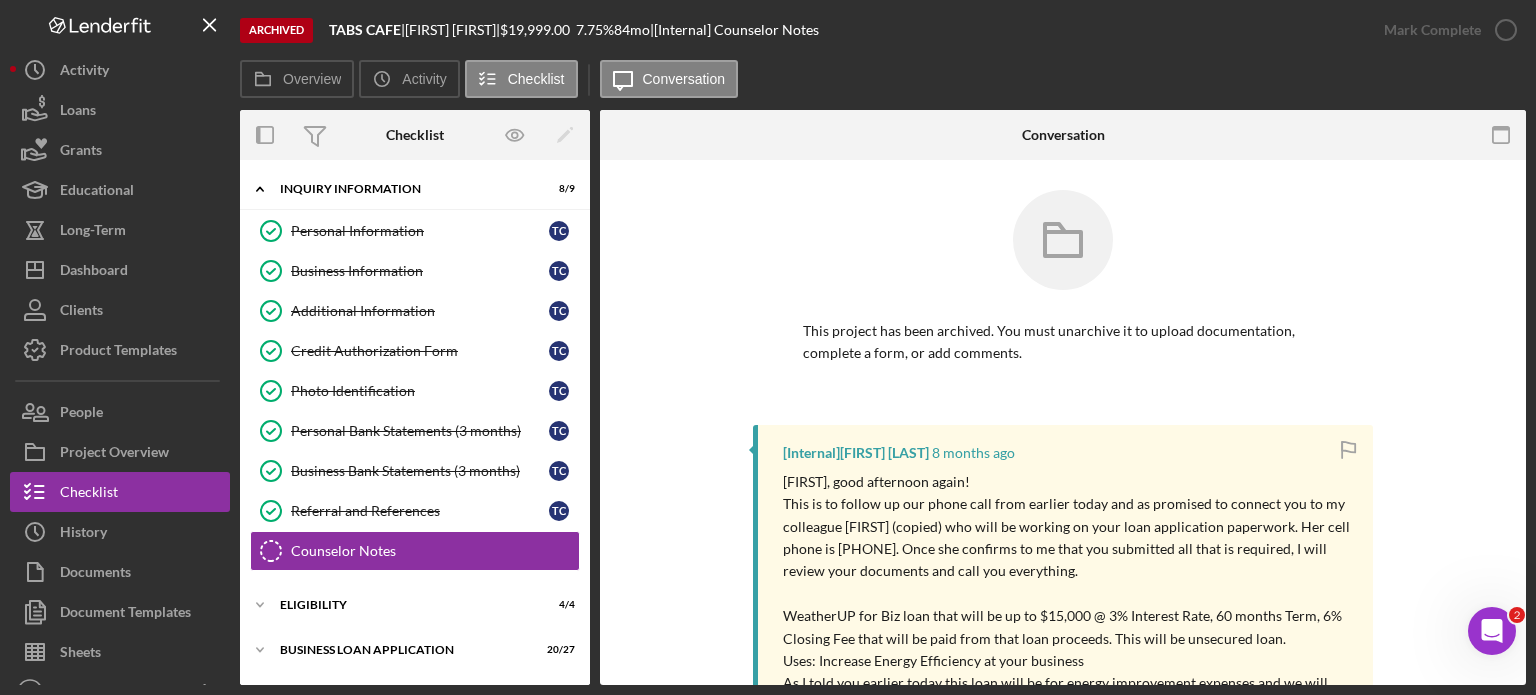 scroll, scrollTop: 124, scrollLeft: 0, axis: vertical 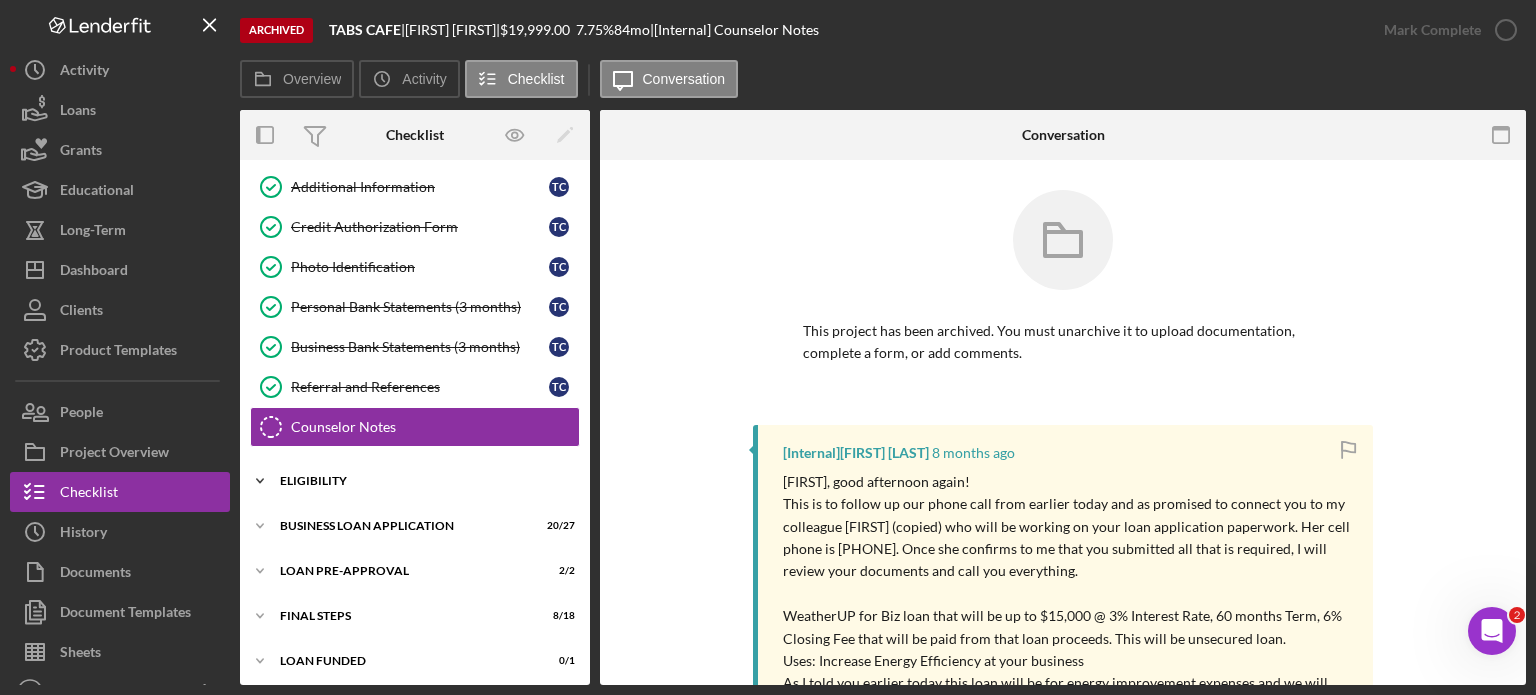 click on "Icon/Expander" 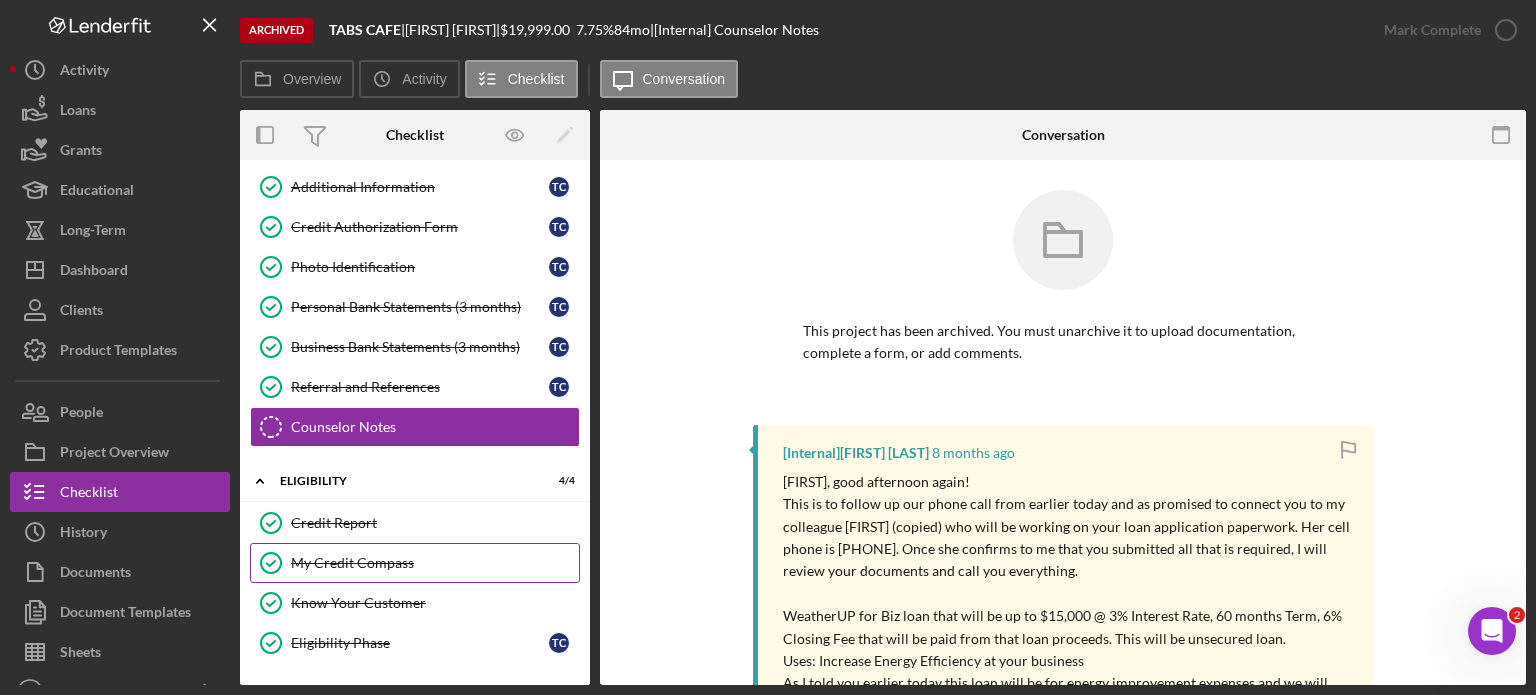 click on "My Credit Compass" at bounding box center (435, 563) 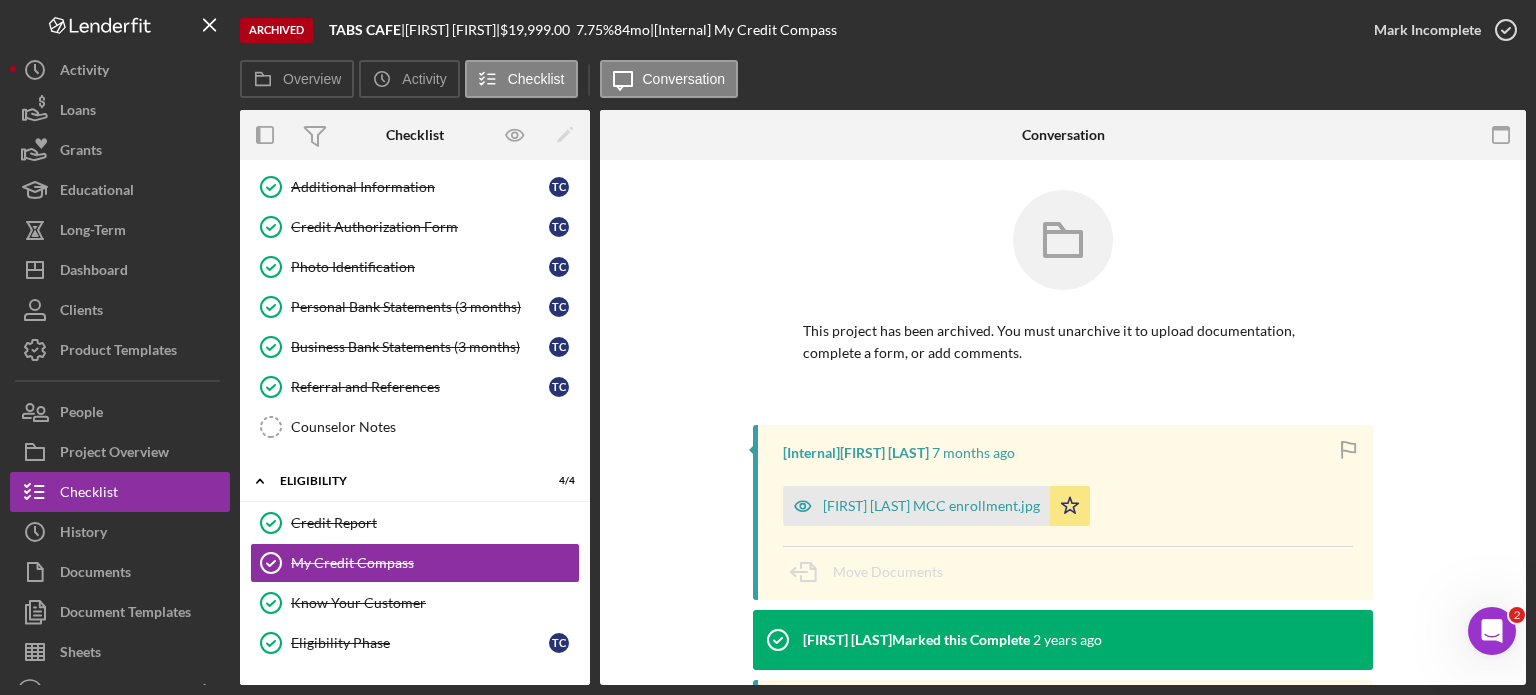 click on "[Internal]  Ainura Barron   7 months ago Dan Robinson MCC enrollment.jpg Icon/Star Move Documents Julie Cramer  Marked this Complete    2 years ago [Internal]  Julie Cramer   2 years ago MMC for Dan [Internal]  Julie Cramer   2 years ago Screenshot_20240125_111721_Chrome.jpg Icon/Star Move Documents [Internal]  undefined undefined   All applicants who have a credit score under 620 must be enrolled in My Credit Compass. Please reach out to Cameron Stuhl to get the link and code for your client. Once your client is enrolled please upload proof (screenshot, etc.).
This is a hard predication." at bounding box center (1063, 775) 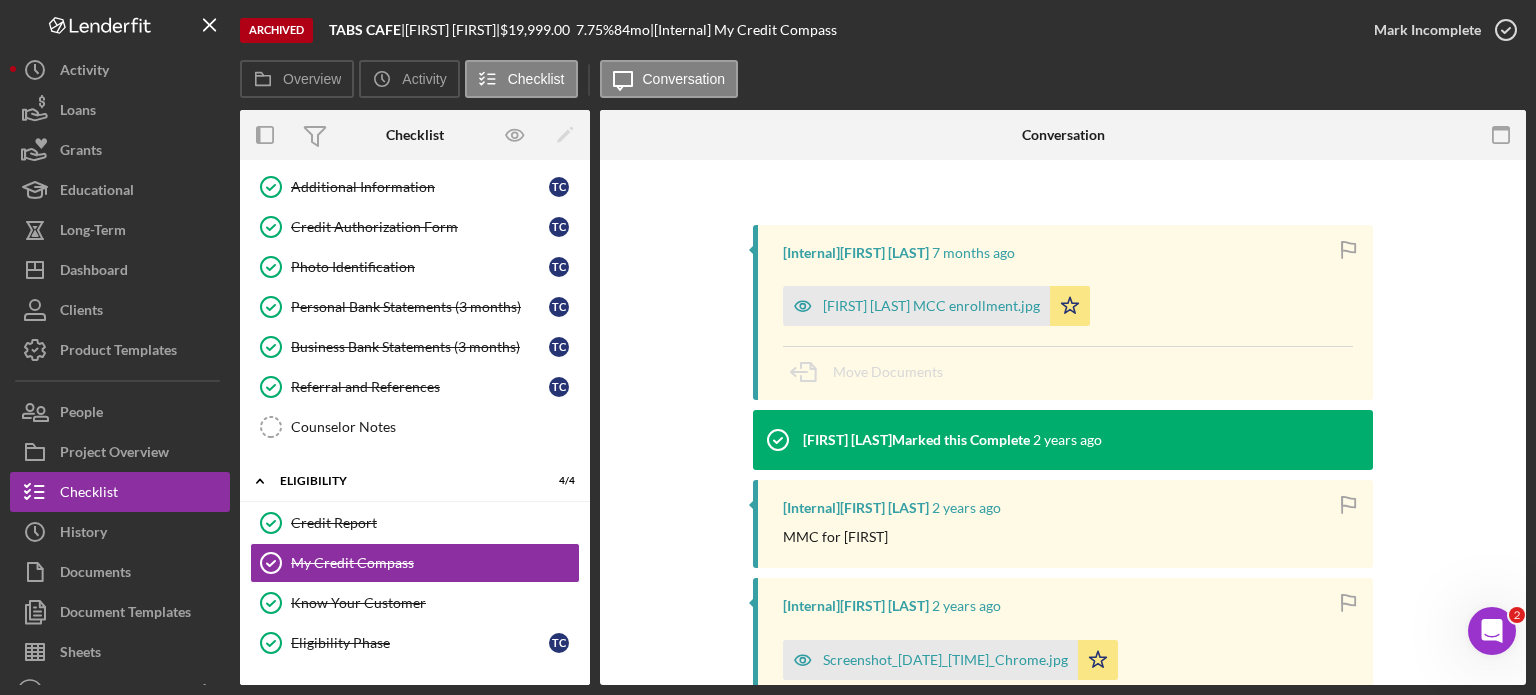 scroll, scrollTop: 300, scrollLeft: 0, axis: vertical 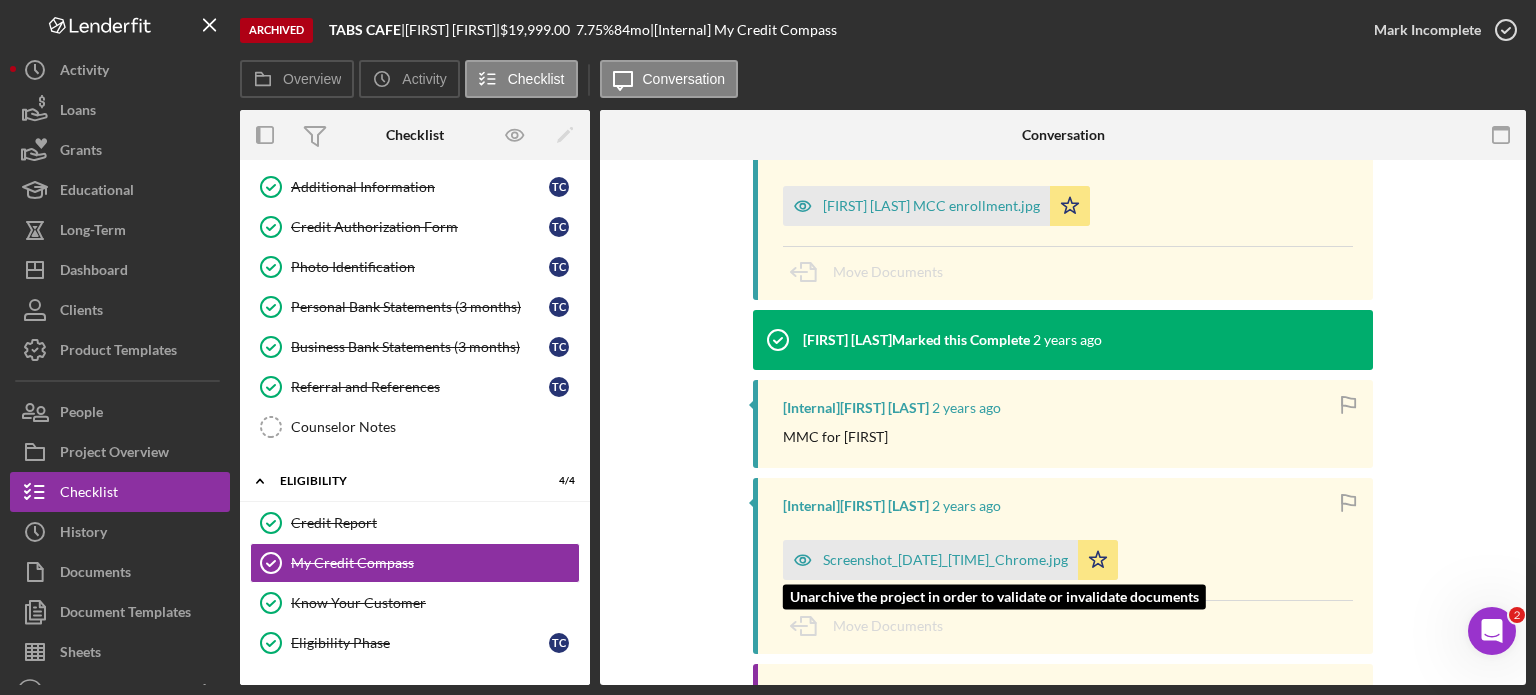 click on "Screenshot_20240125_111721_Chrome.jpg" at bounding box center [945, 560] 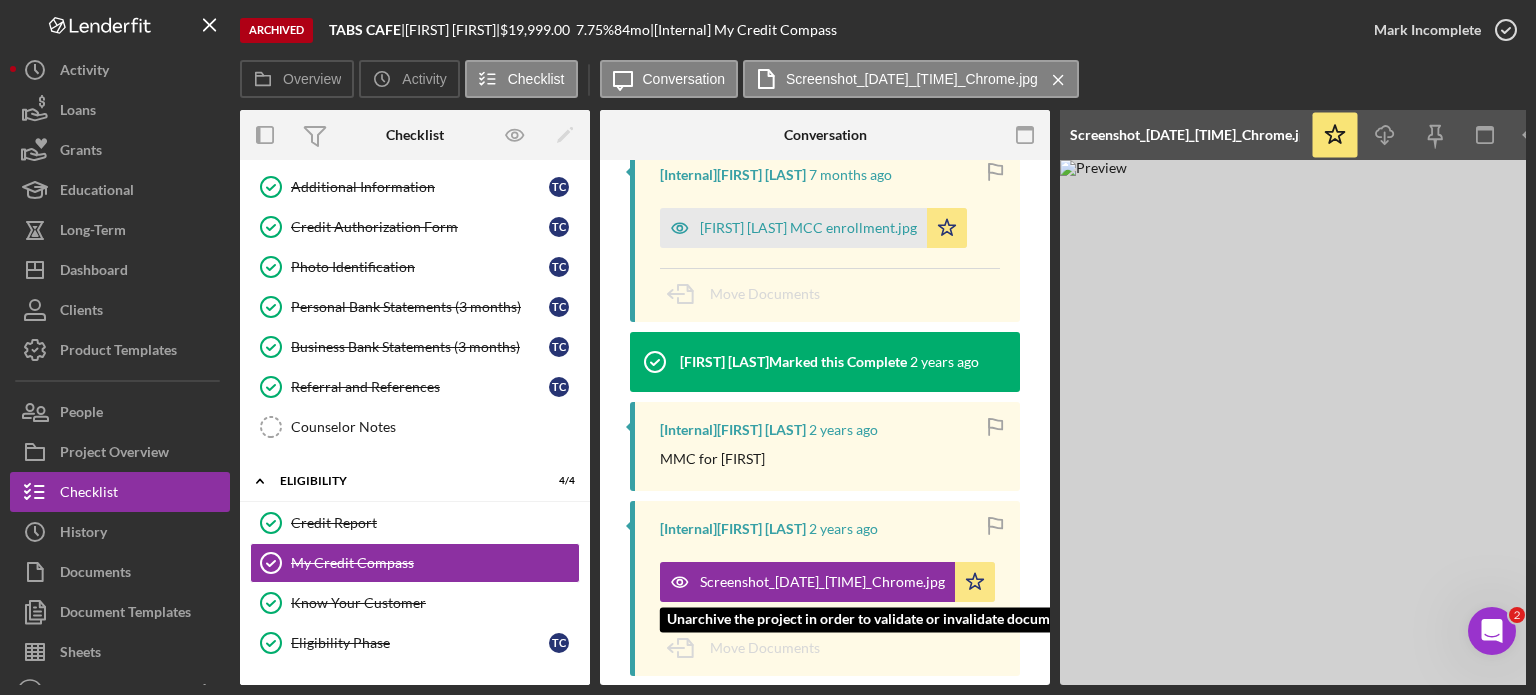 scroll, scrollTop: 322, scrollLeft: 0, axis: vertical 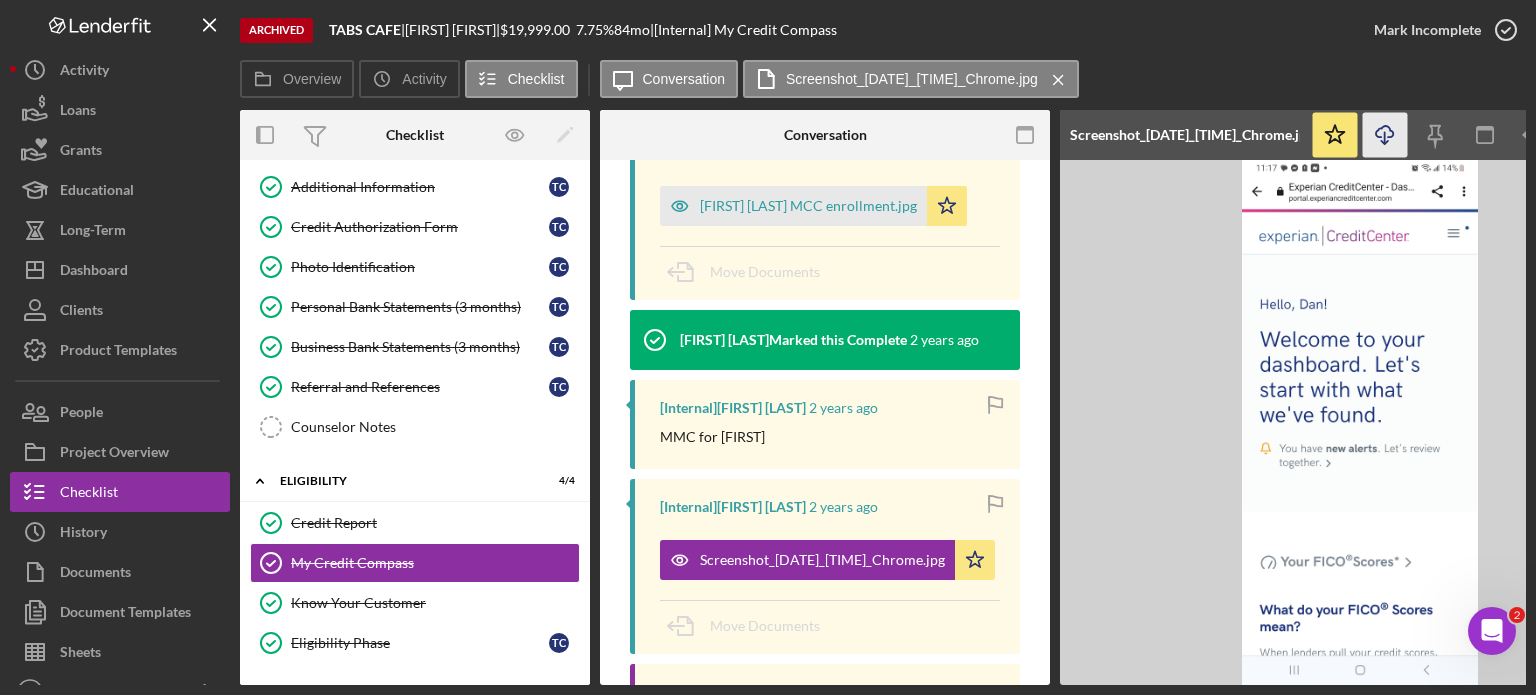 click on "Icon/Download" 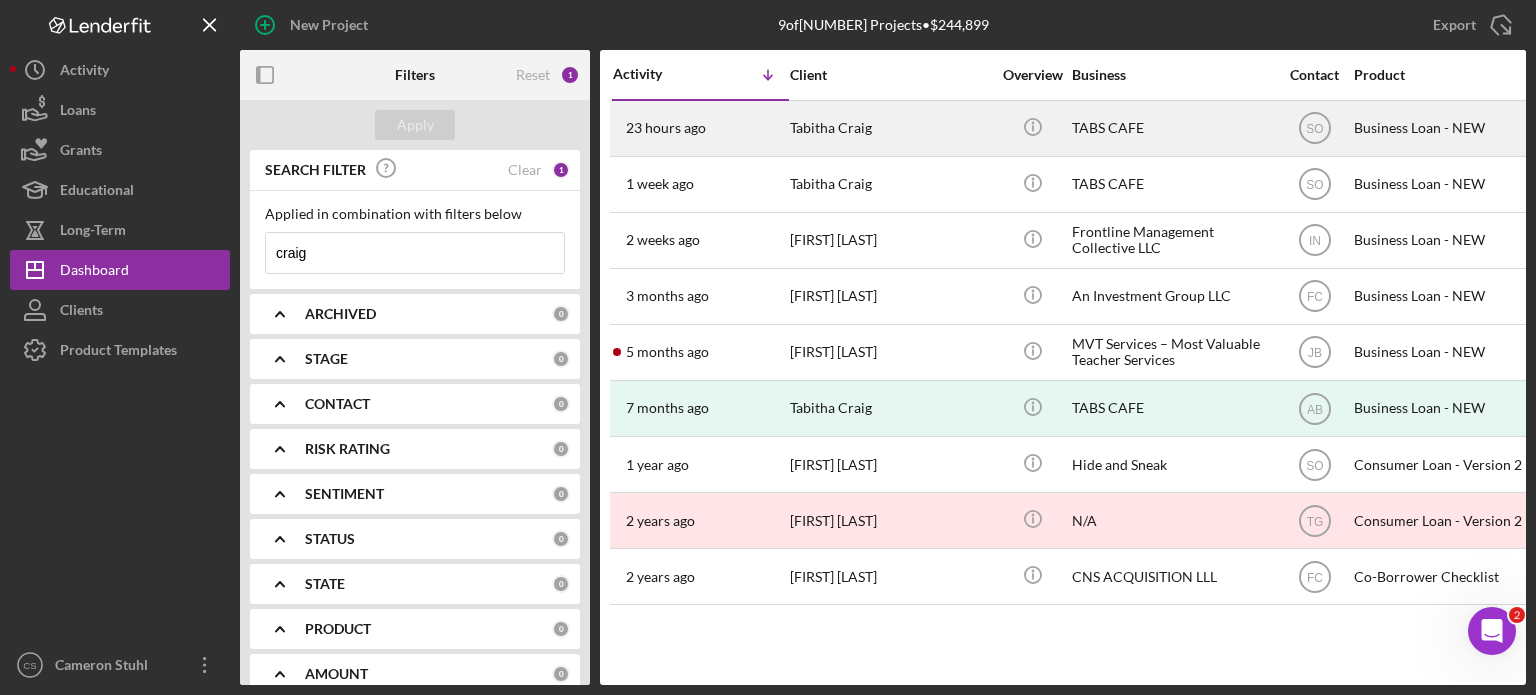 click on "23 hours ago" at bounding box center (666, 128) 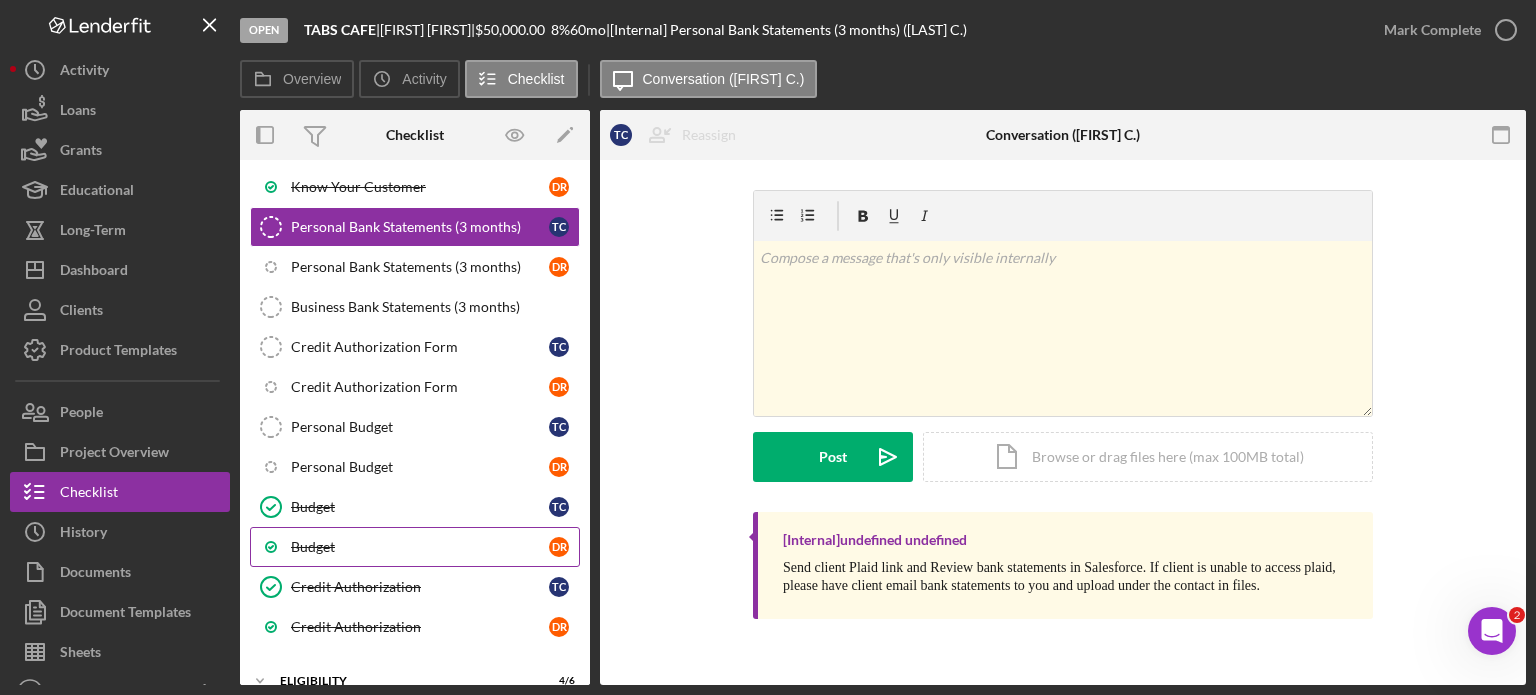 scroll, scrollTop: 428, scrollLeft: 0, axis: vertical 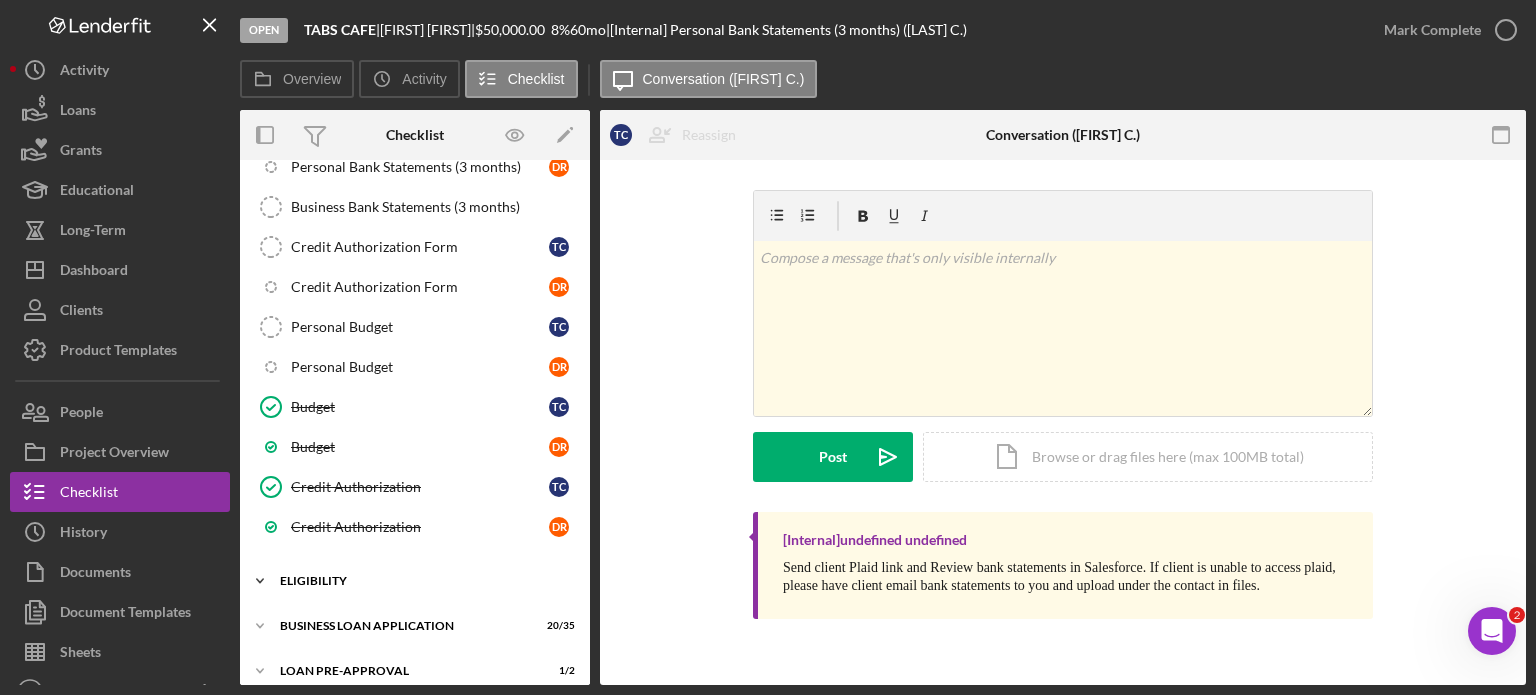 click on "Icon/Expander" 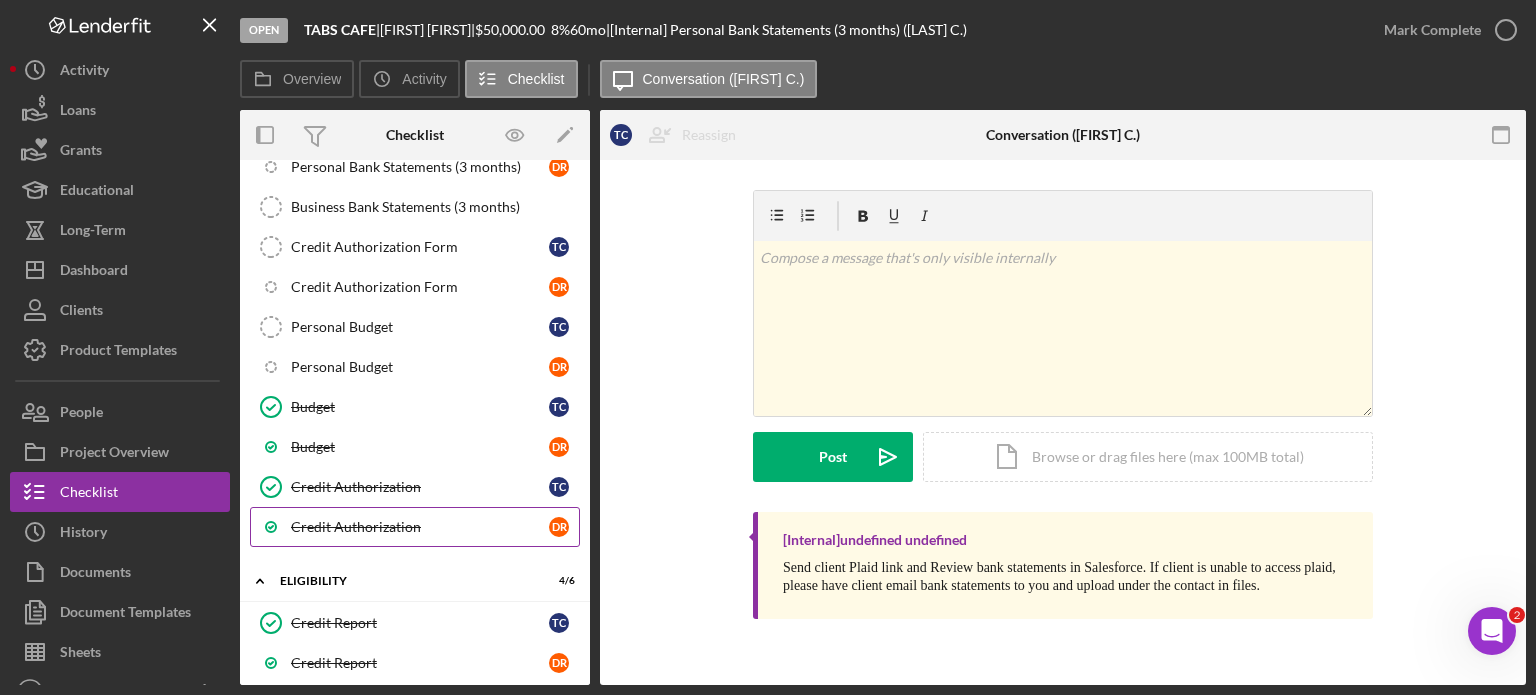scroll, scrollTop: 528, scrollLeft: 0, axis: vertical 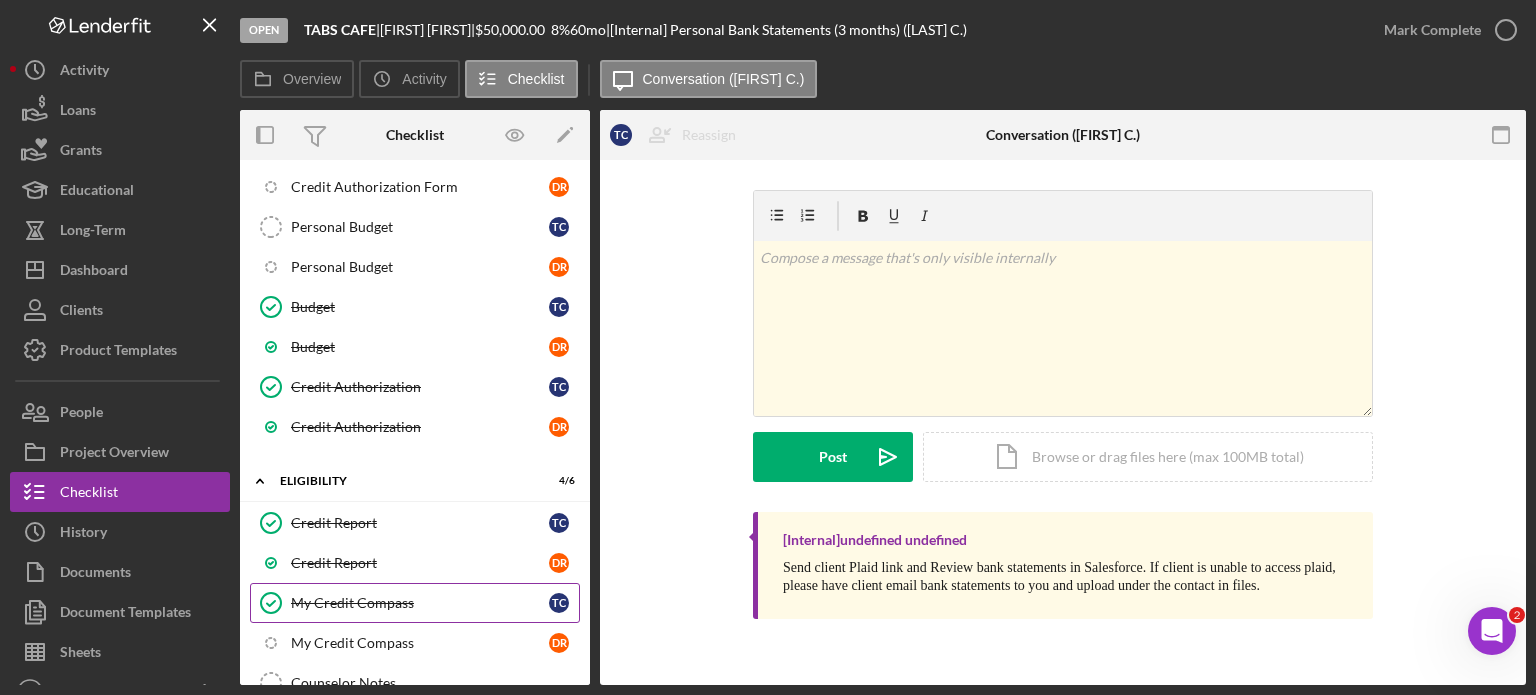 click on "My Credit Compass" at bounding box center (420, 603) 